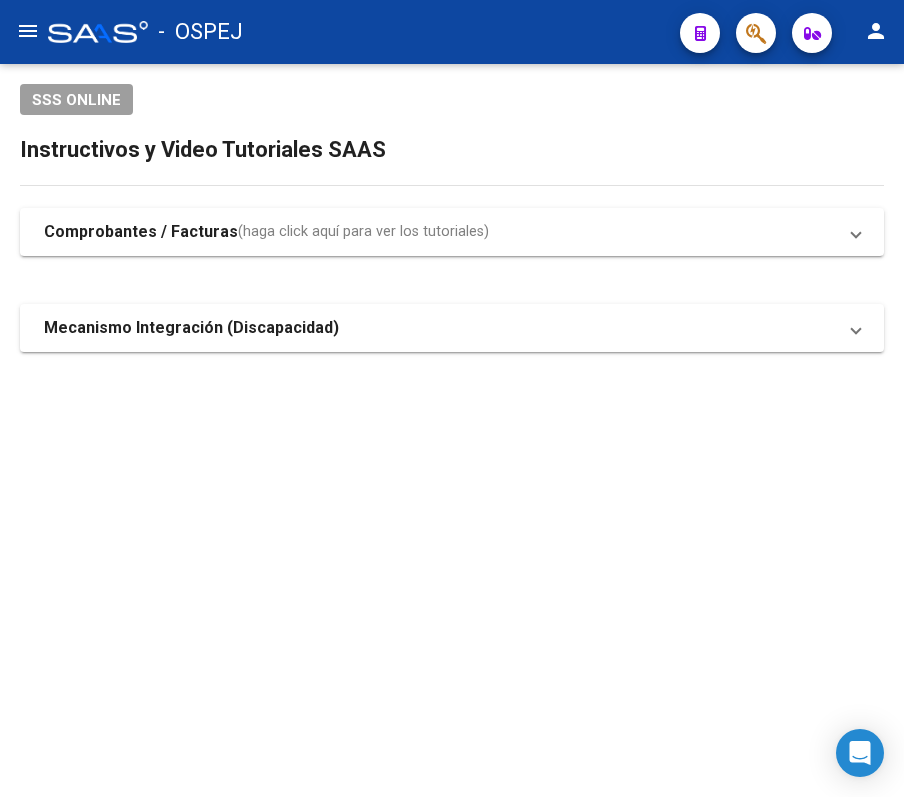 scroll, scrollTop: 0, scrollLeft: 0, axis: both 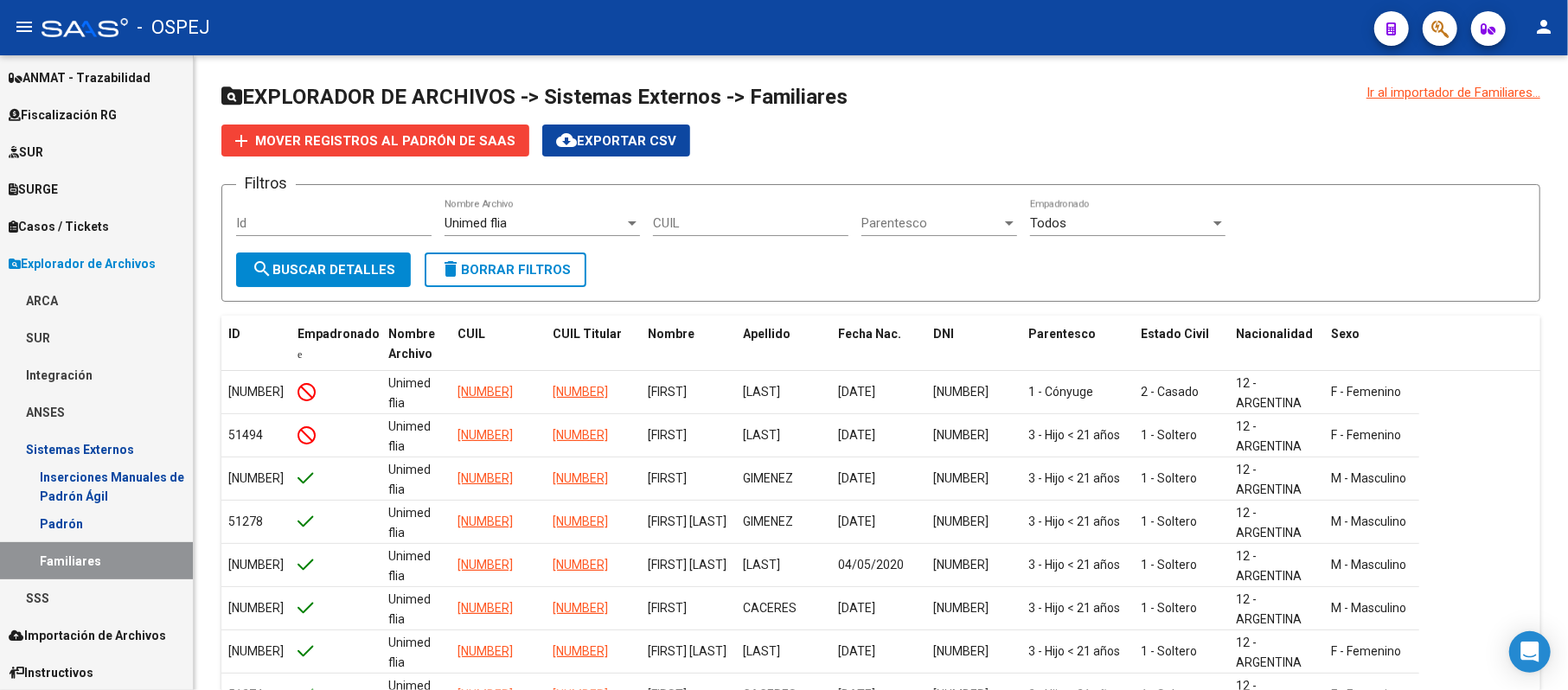 click on "menu -   OSPEJ  person    Firma Express     Reportes Ingresos Devengados Detalles por CUIL RG Detalles - MT/PD MT morosos SUR Expedientes Internos Padrón Traspasos x O.S. Traspasos x Gerenciador Traspasos x Provincia Nuevos Aportantes Métricas - Padrón SSS Métricas - Crecimiento Población    Padrón Afiliados Empadronados Movimientos de Afiliados Cambios de Gerenciador Padrón Ágil Análisis Afiliado Doc. Respaldatoria Categorías Última DDJJ Último Aporte MT/PD    Integración (discapacidad) Estado Presentaciones SSS Rendición Certificado Discapacidad Pedido Integración a SSS Datos Contables de Facturas Facturas Liquidadas x SSS Legajos Legajos Documentación    Prestadores / Proveedores Facturas - Listado/Carga Facturas - Documentación Facturas Recibidas ARCA Auditorías - Listado Auditorías - Comentarios Auditorías - Cambios Área Auditoría - Ítems Prestadores - Listado Prestadores - Docu. Otros Ingresos Geren.    Hospitales Públicos SSS - Censo Hospitalario SSS - Comprobantes" at bounding box center [784, 345] 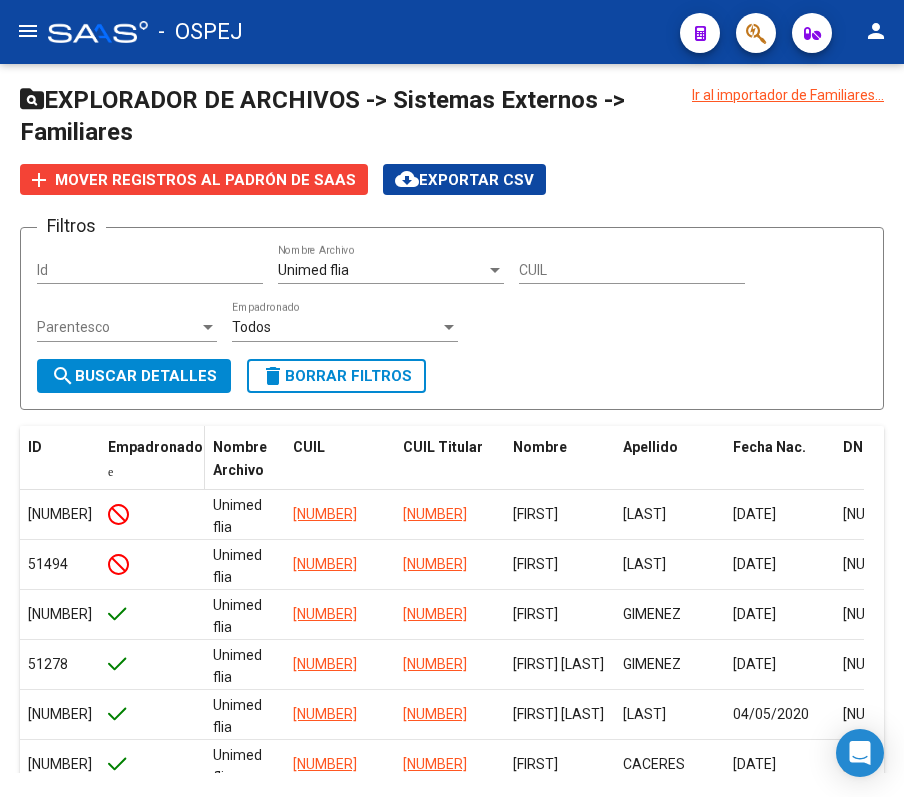 click on "Empadronado" 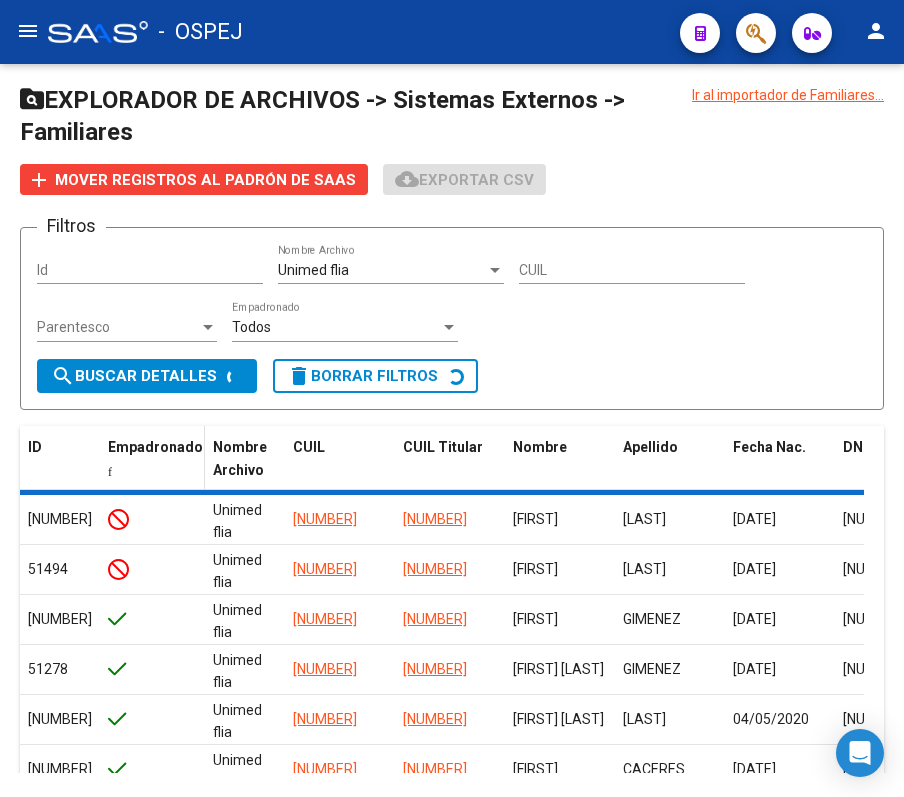 click on "Empadronado" 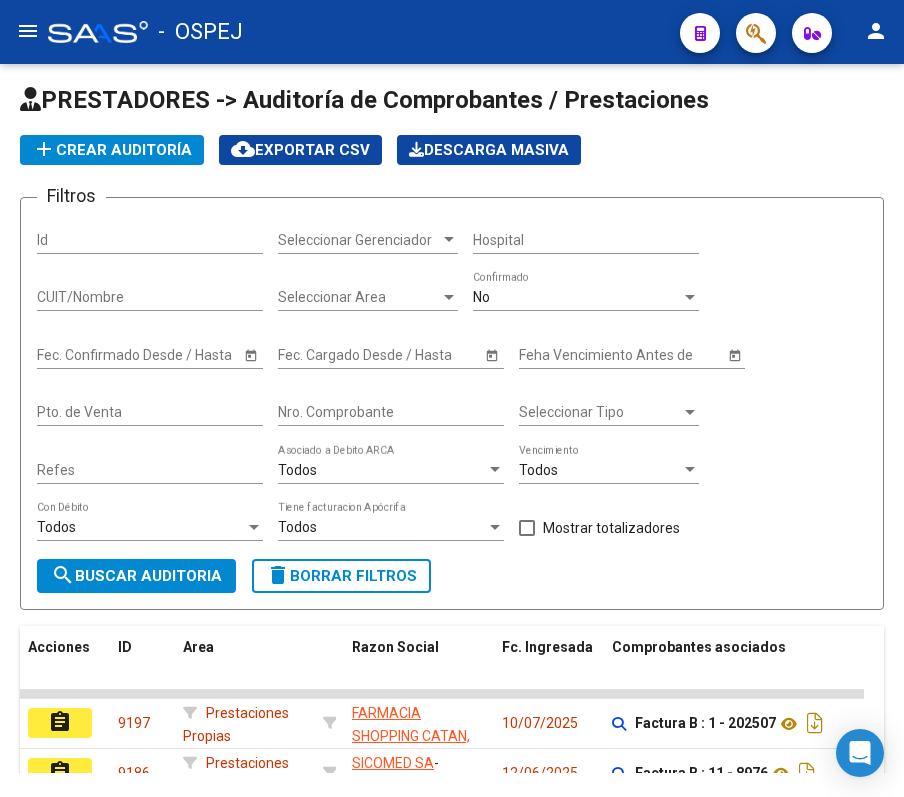scroll, scrollTop: 0, scrollLeft: 0, axis: both 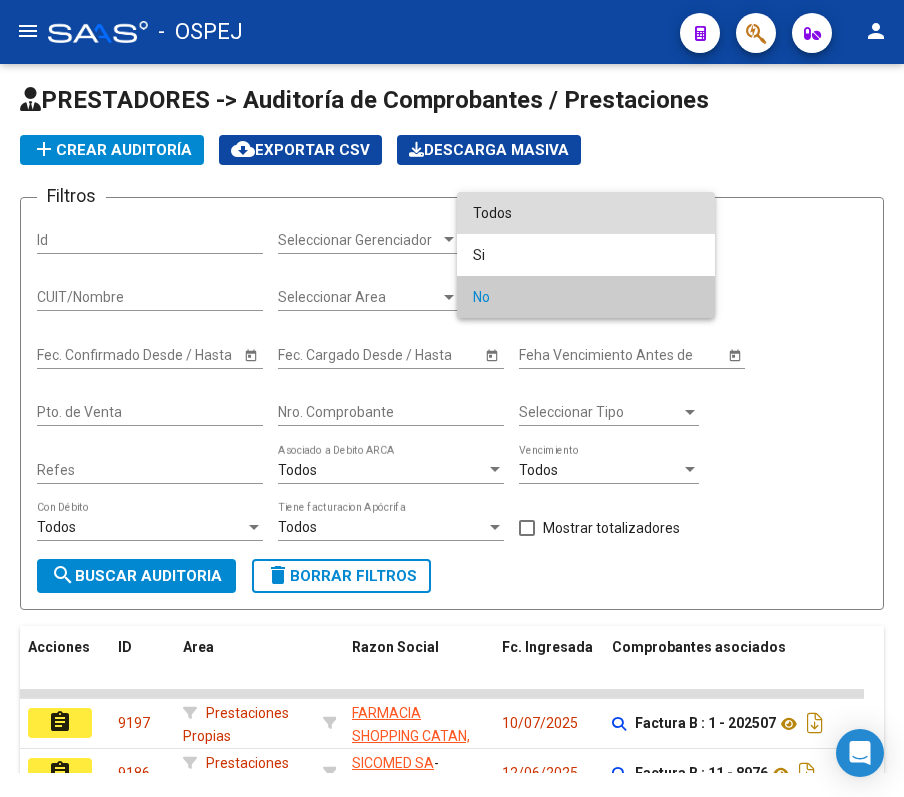 click on "Todos" at bounding box center (586, 213) 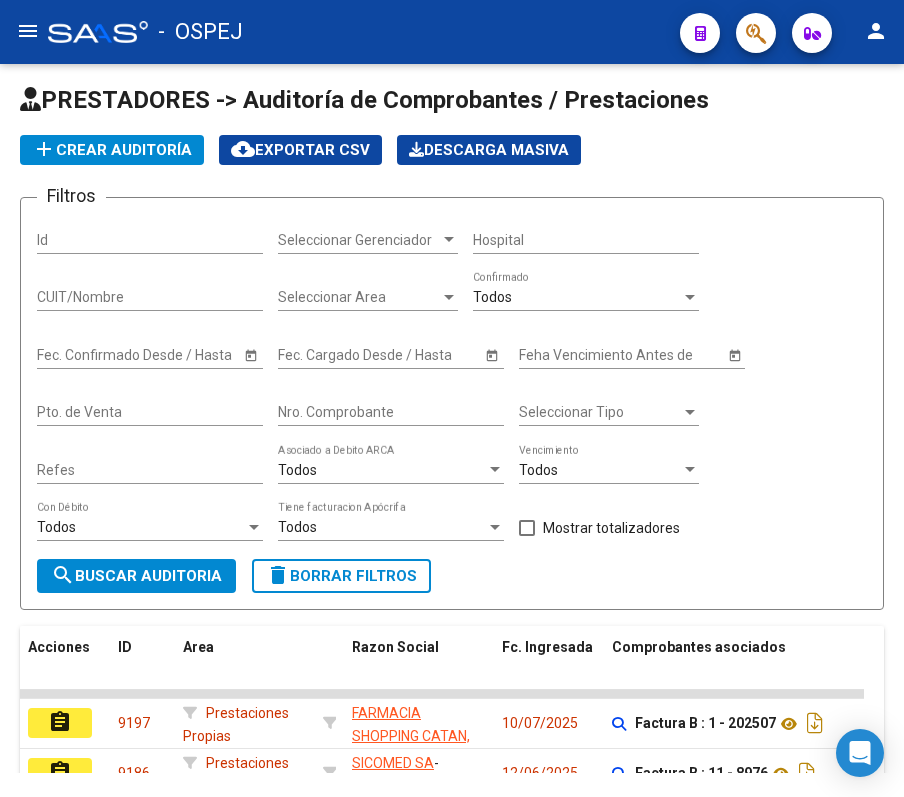 click on "Nro. Comprobante" 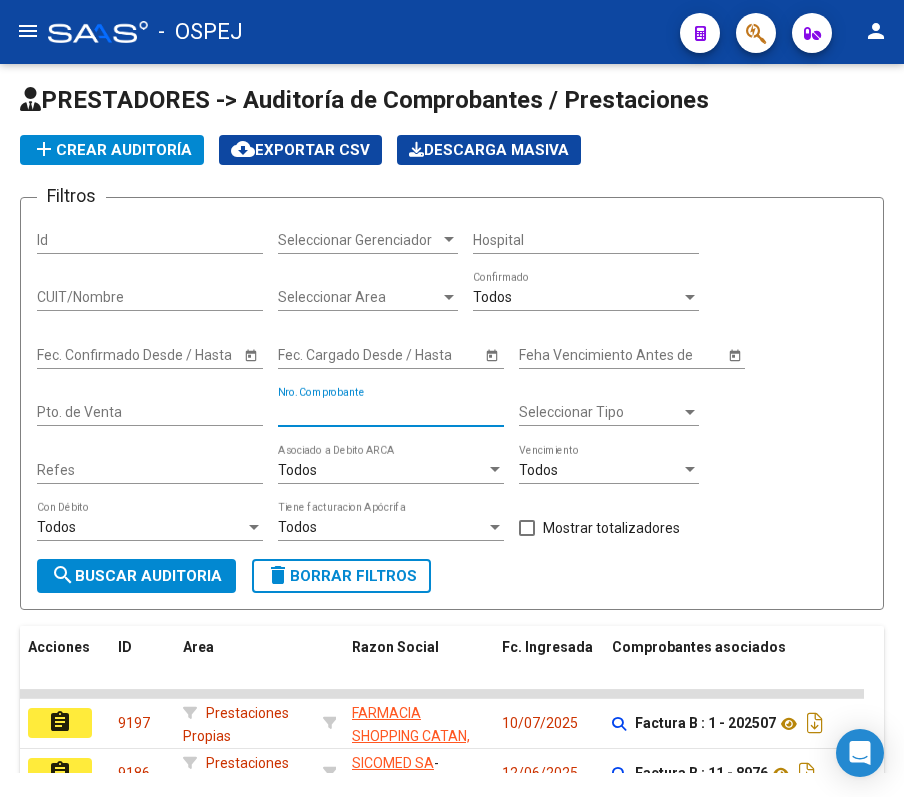 click on "Nro. Comprobante" at bounding box center (391, 412) 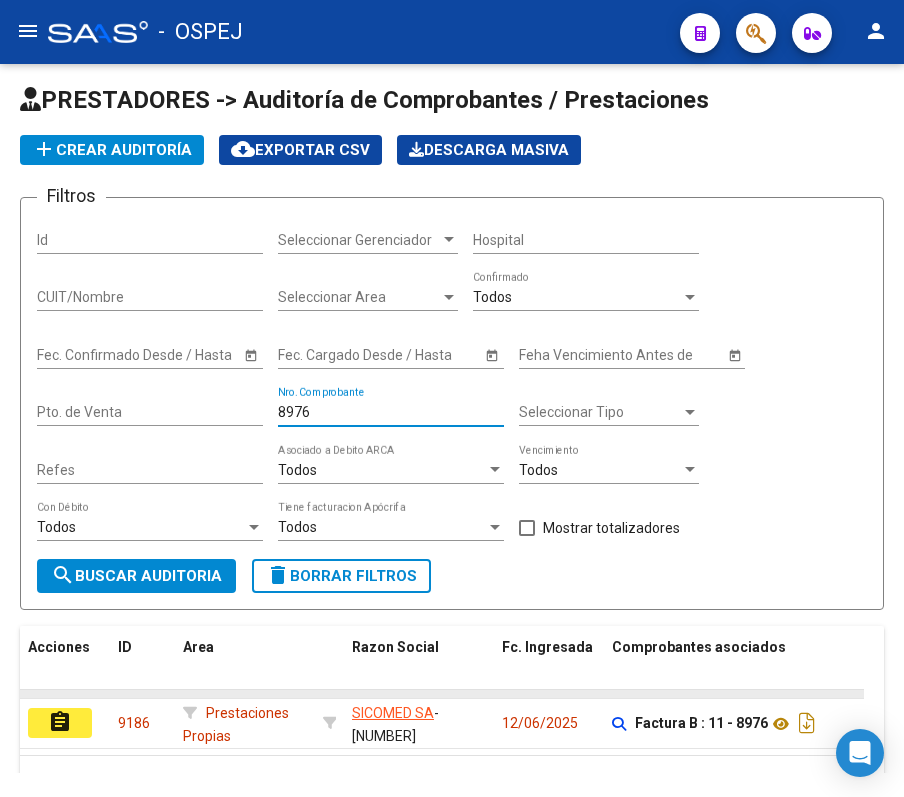 type on "8976" 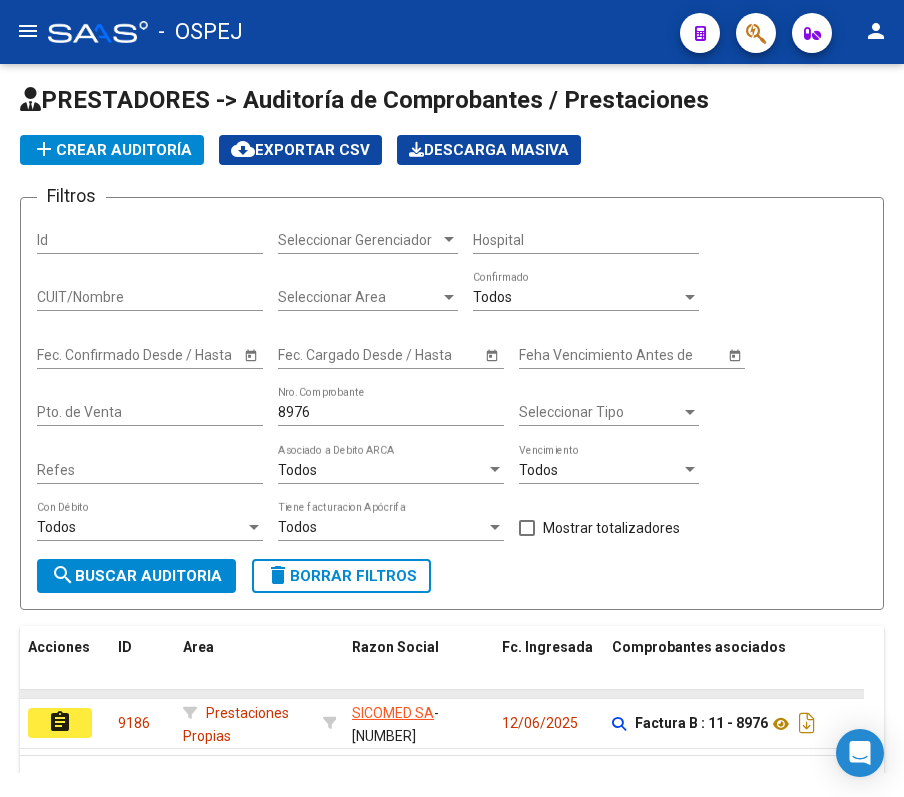 click 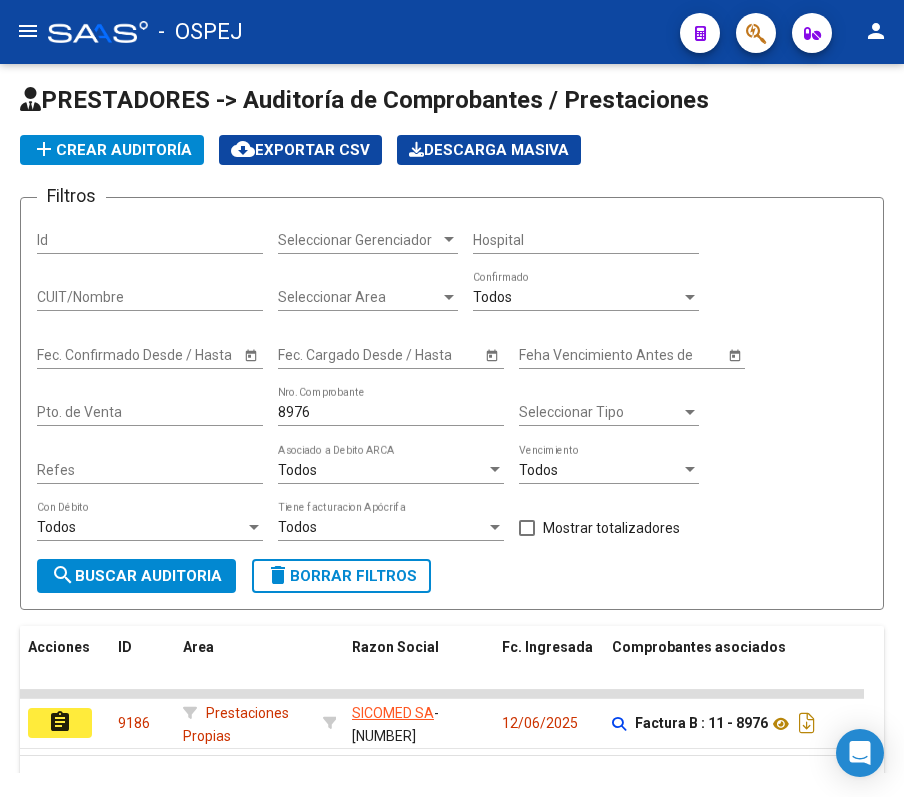 drag, startPoint x: 60, startPoint y: 696, endPoint x: 76, endPoint y: 752, distance: 58.24088 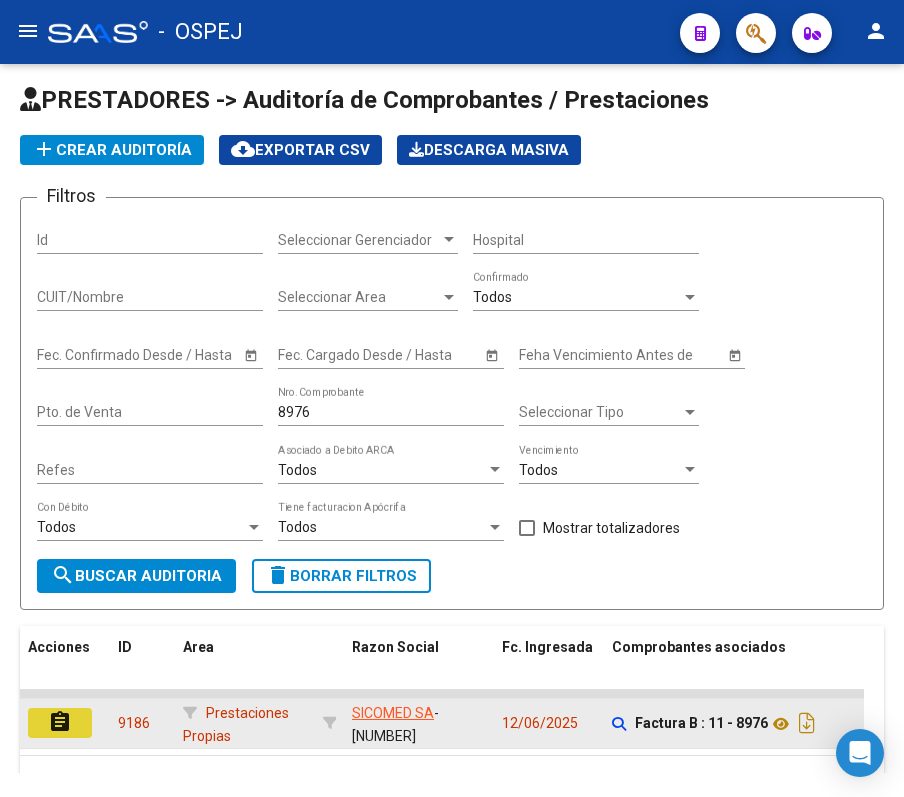 click on "assignment" 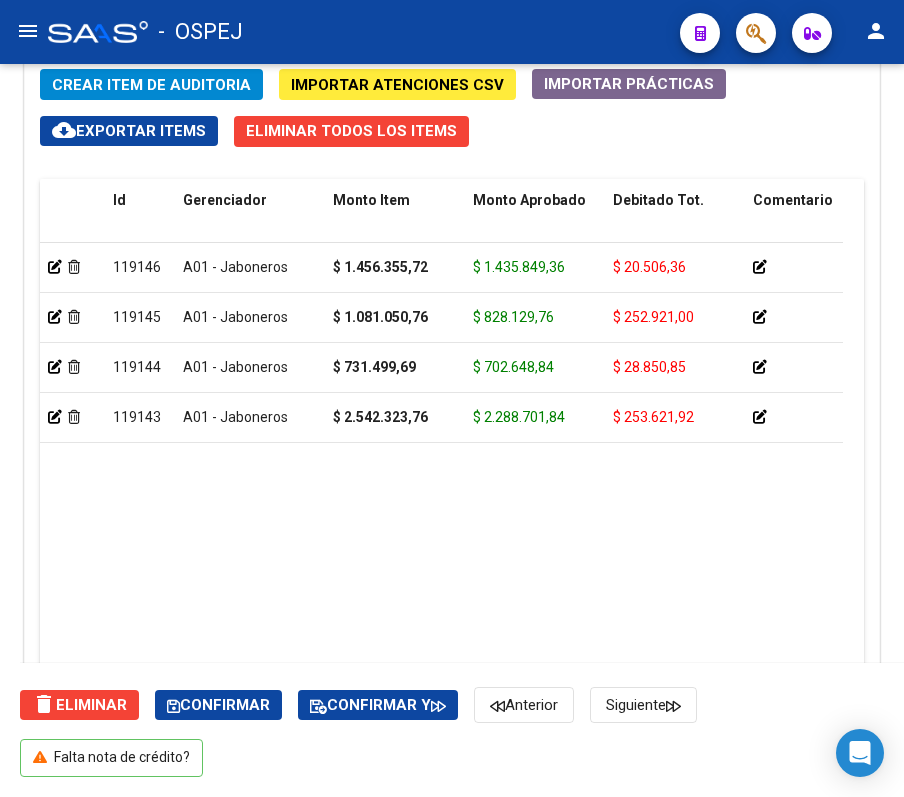 scroll, scrollTop: 1700, scrollLeft: 0, axis: vertical 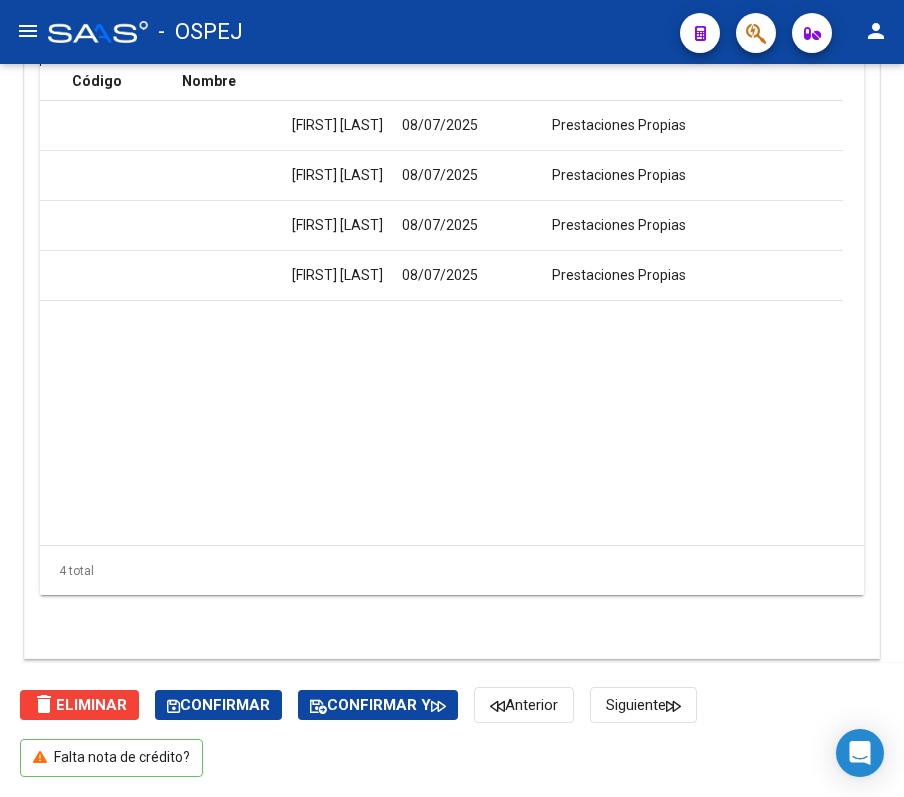 click on "4 total" 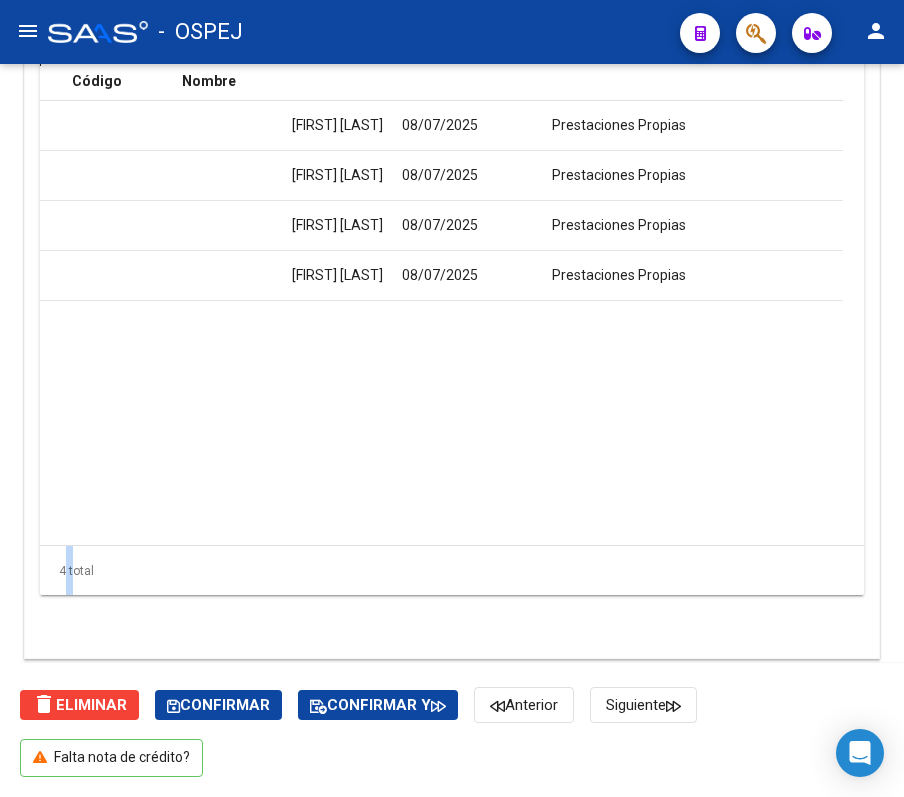 click on "4 total" 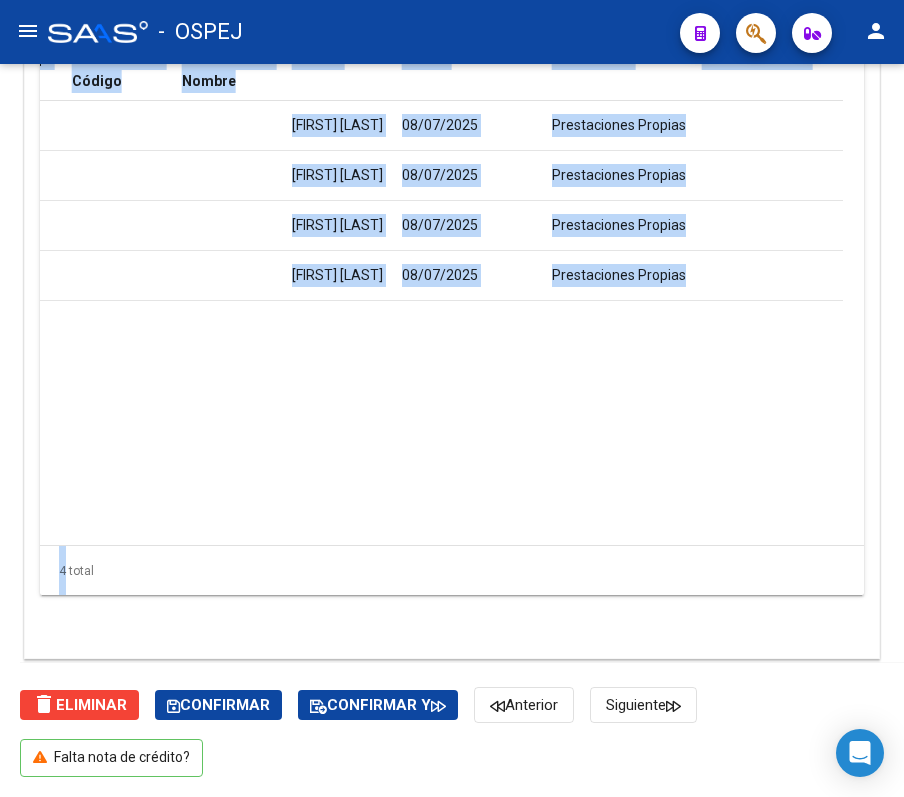 click on "4 total" 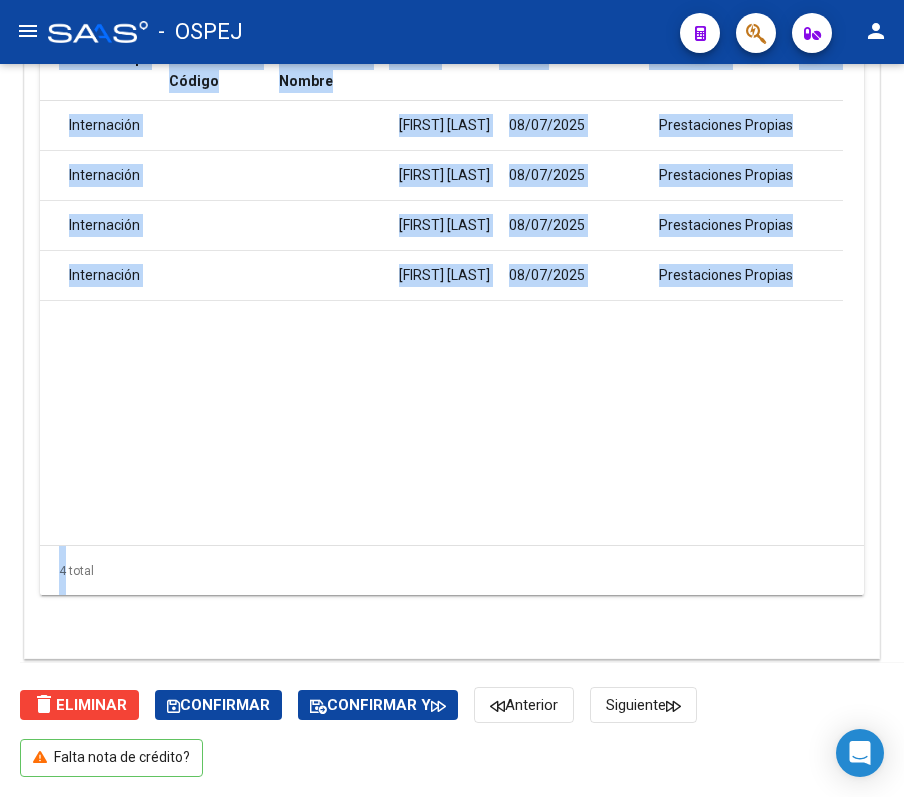 scroll, scrollTop: 0, scrollLeft: 1730, axis: horizontal 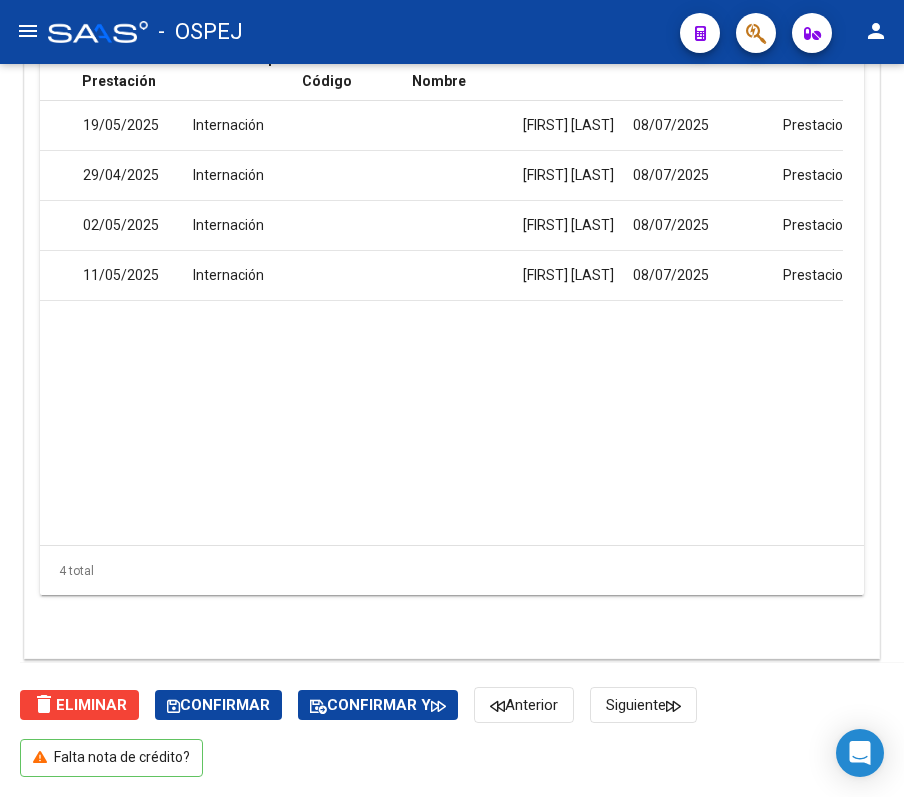 click on "119146  A01 - Jaboneros $ 1.456.355,72 $ 1.435.849,36 $ 20.506,36         27270157675  27015767   OCAMPO OLIMPIA ISABEL   19/05/2025   Internación  Mariela Márquez   08/07/2025   Prestaciones Propias     119145  A01 - Jaboneros $ 1.081.050,76 $ 828.129,76 $ 252.921,00         20506560609  50656060   MEZA  TIZIANO BENJAMIN EMANUEL   29/04/2025   Internación  Mariela Márquez   08/07/2025   Prestaciones Propias     119144  A01 - Jaboneros $ 731.499,69 $ 702.648,84 $ 28.850,85         27944330300  94433030   FERREIRA BAEZ MARCELA   02/05/2025   Internación  Mariela Márquez   08/07/2025   Prestaciones Propias     119143  A01 - Jaboneros $ 2.542.323,76 $ 2.288.701,84 $ 253.621,92         27597812146  59781214   DIAZ JESUS DAVID   11/05/2025   Internación  Mariela Márquez   08/07/2025   Prestaciones Propias" 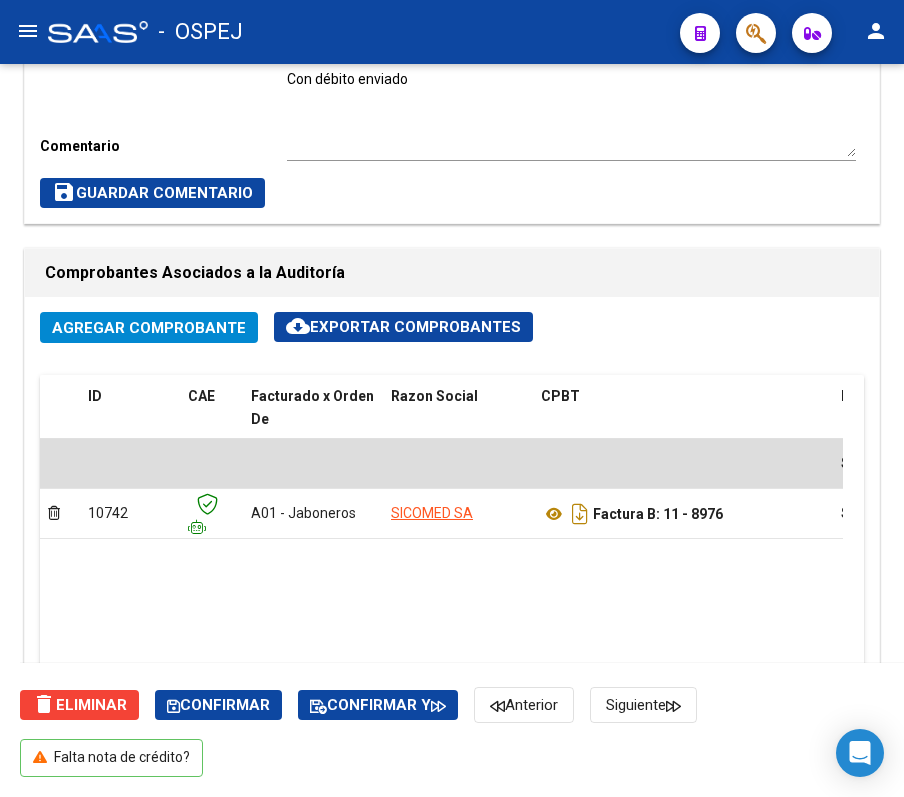 scroll, scrollTop: 802, scrollLeft: 0, axis: vertical 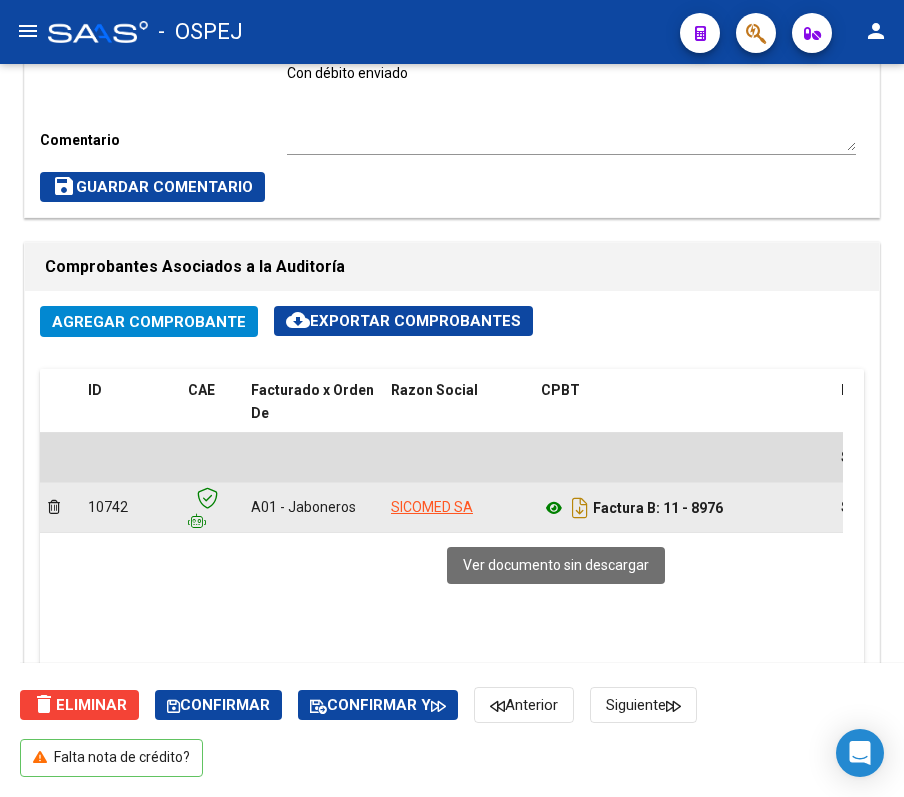 click 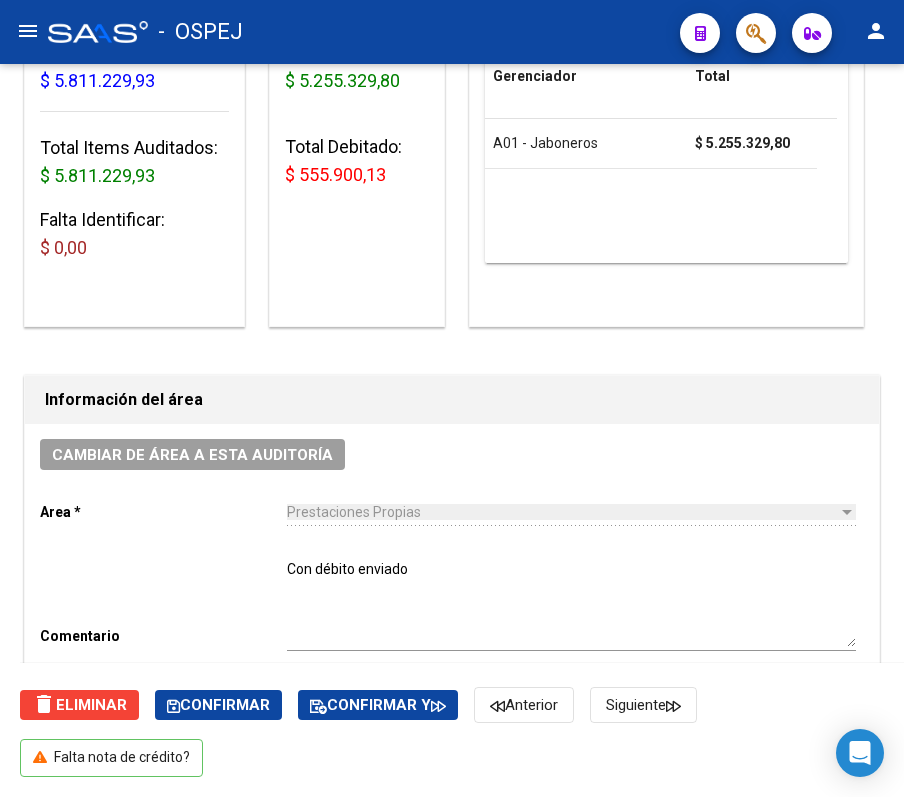 scroll, scrollTop: 0, scrollLeft: 0, axis: both 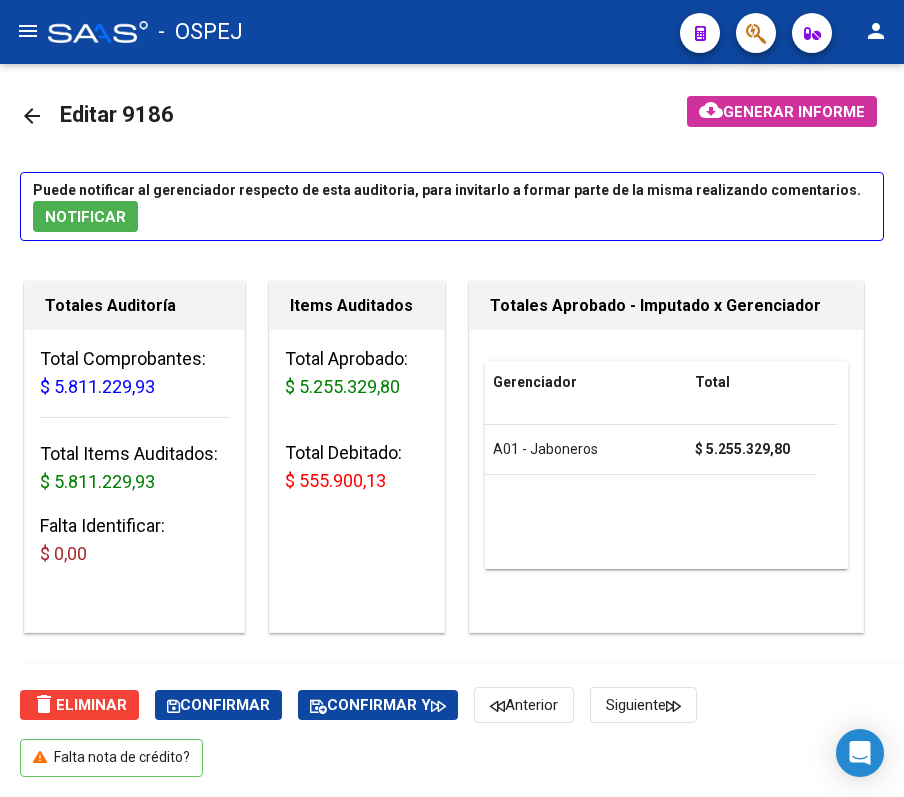 click on "arrow_back" 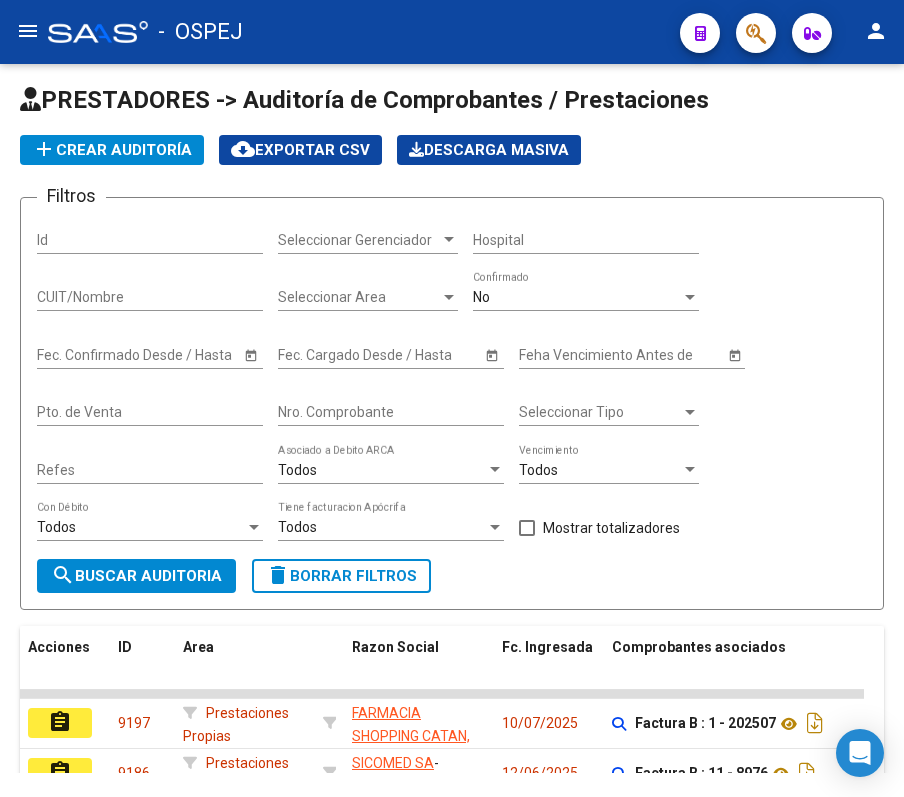 click on "No" at bounding box center [577, 297] 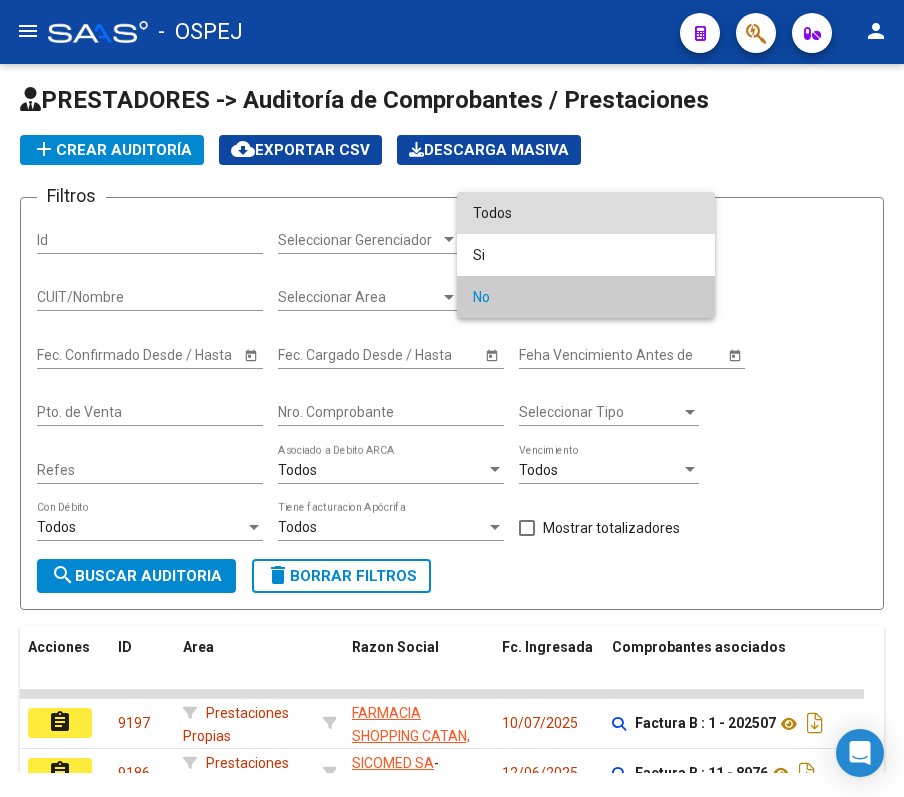 click on "Todos" at bounding box center [586, 213] 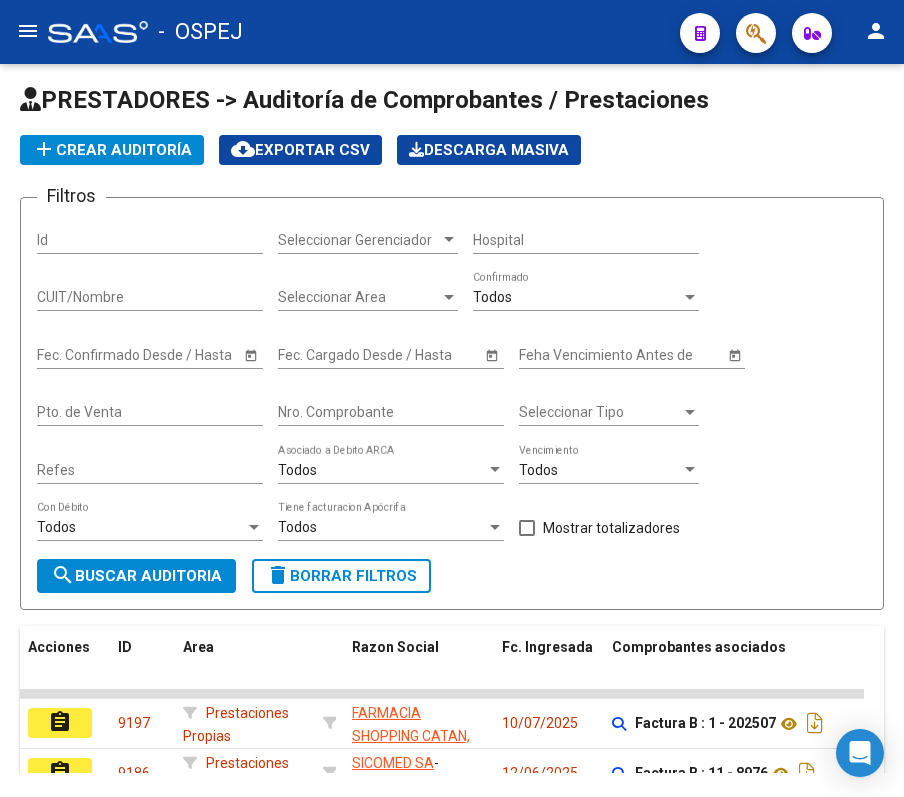 click on "Nro. Comprobante" 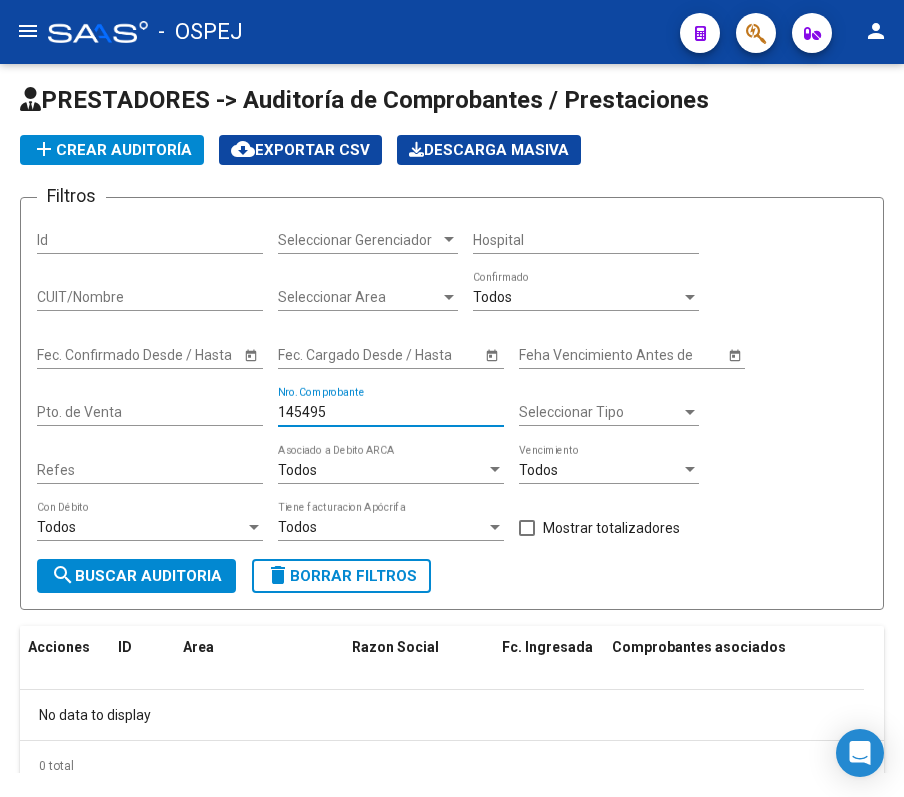 type on "145495" 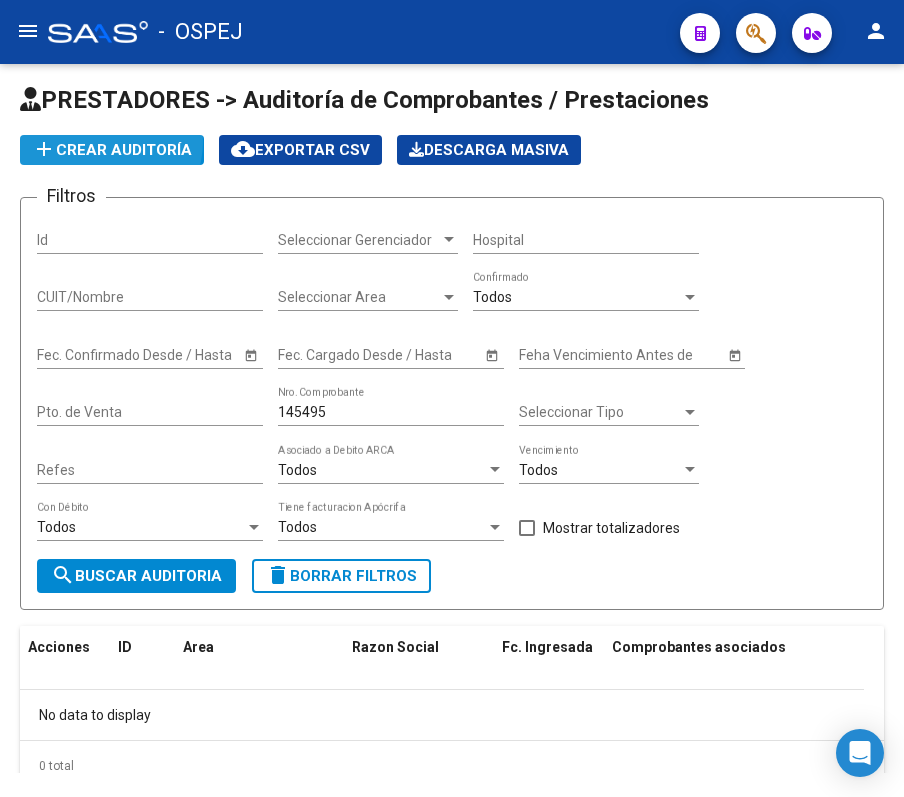 click on "add  Crear Auditoría" 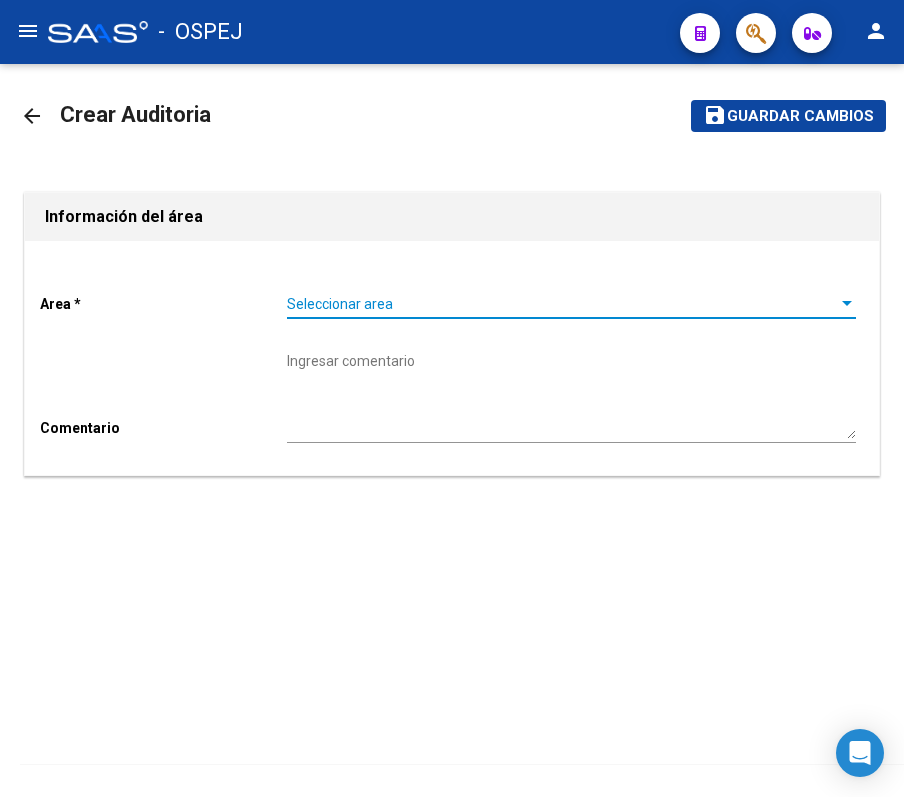 click on "Seleccionar area" at bounding box center (562, 304) 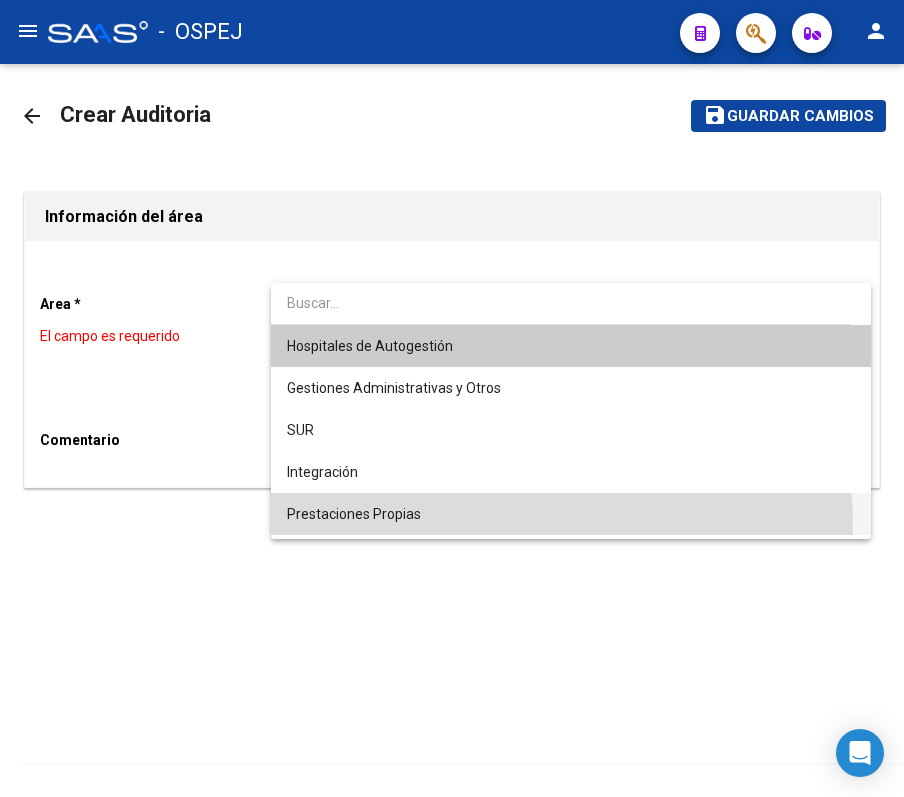 click on "Prestaciones Propias" at bounding box center (571, 514) 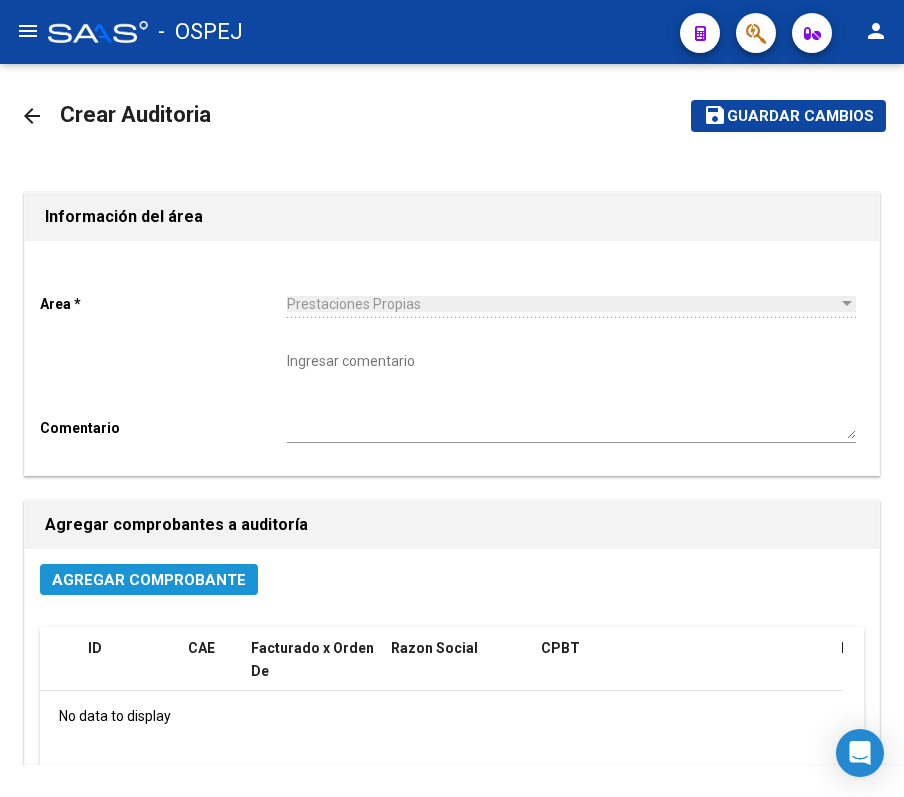 click on "Agregar Comprobante" 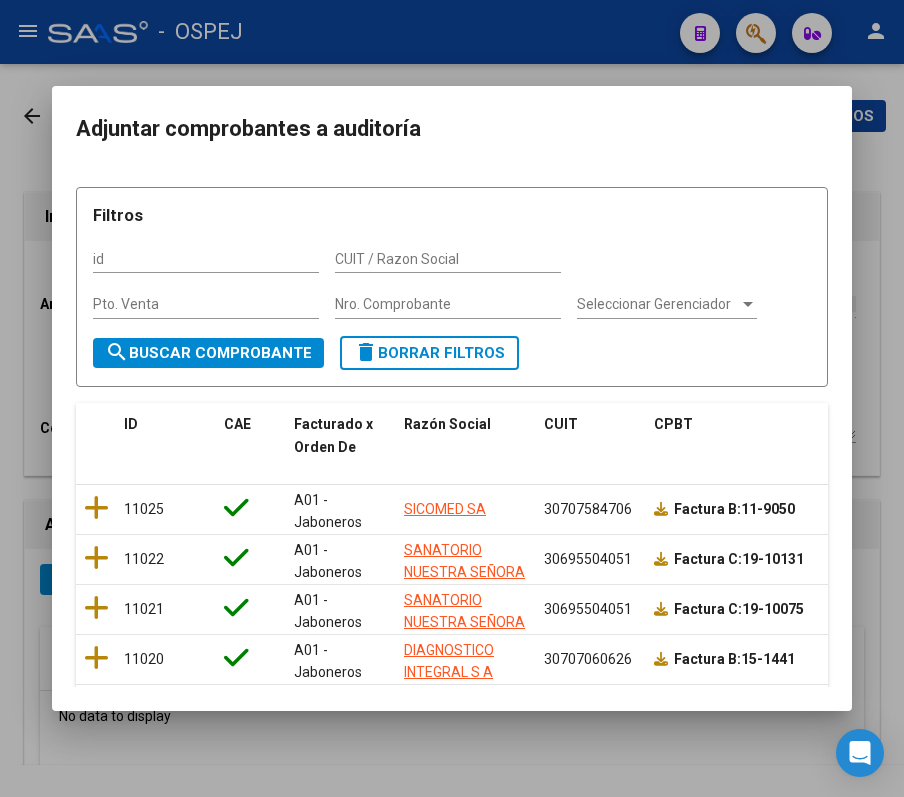 click on "CUIT / Razon Social" at bounding box center [448, 267] 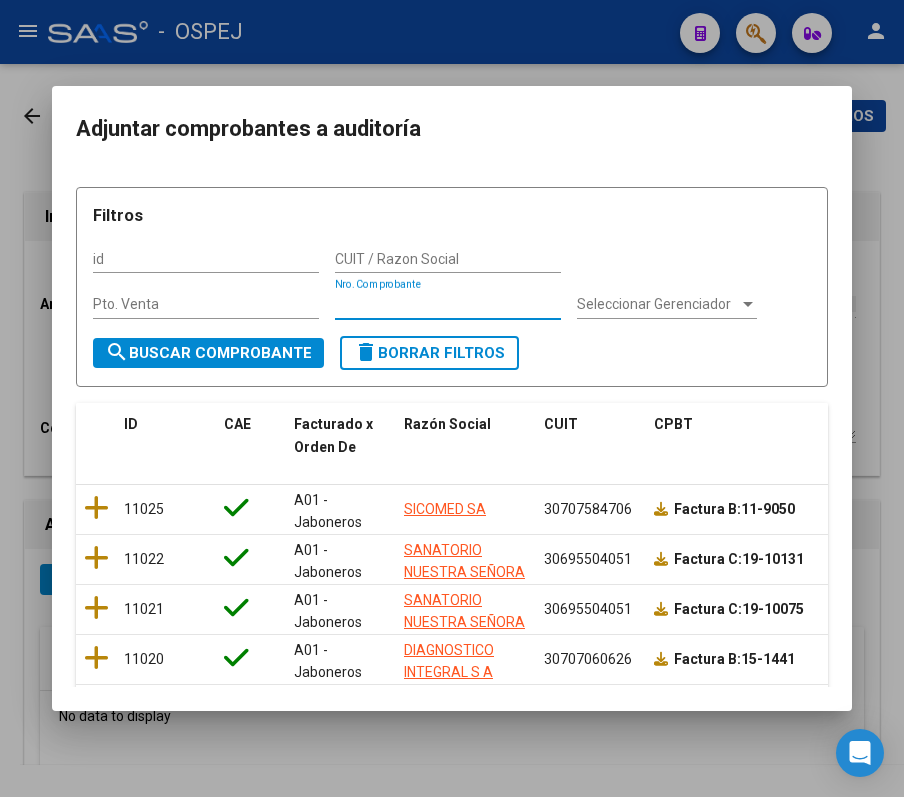 click on "Nro. Comprobante" at bounding box center (448, 304) 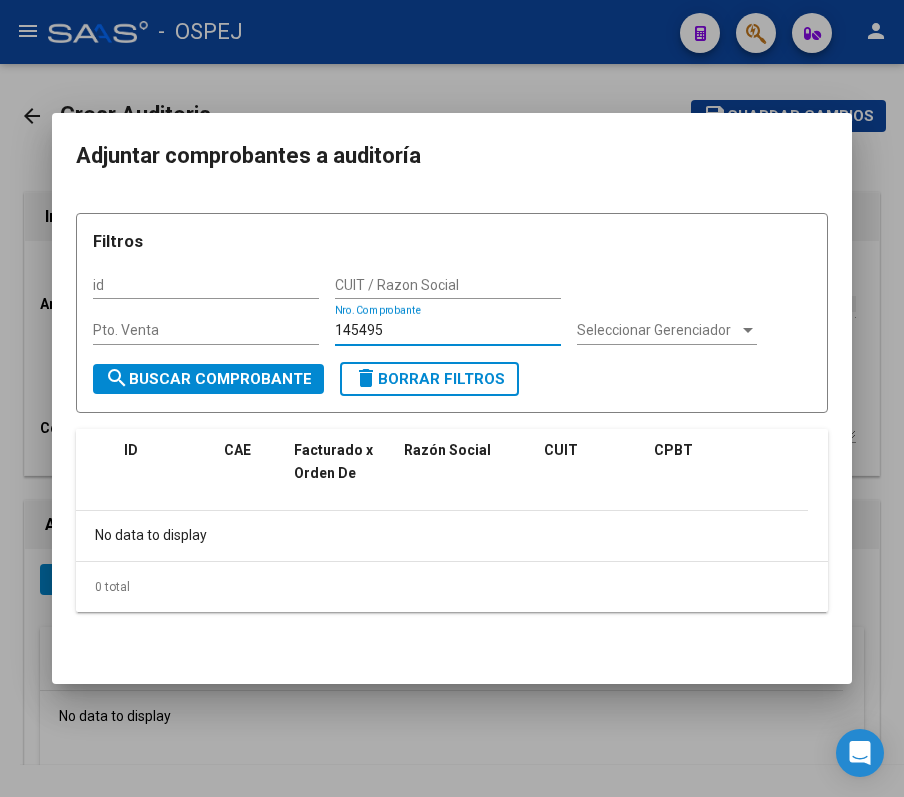 type on "145495" 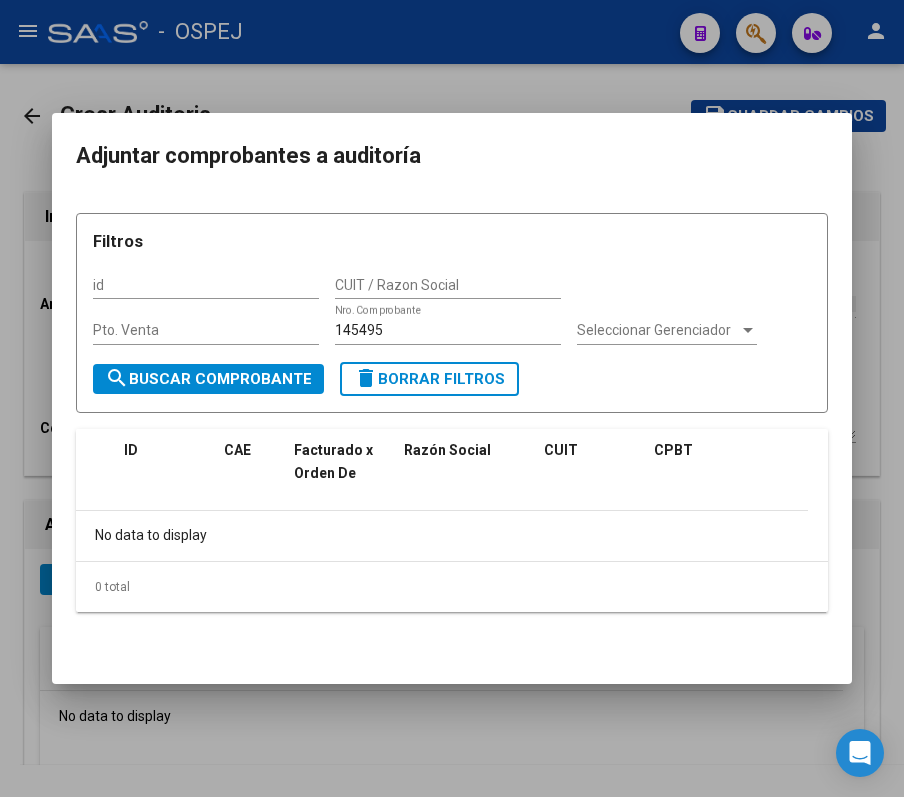 click at bounding box center (452, 398) 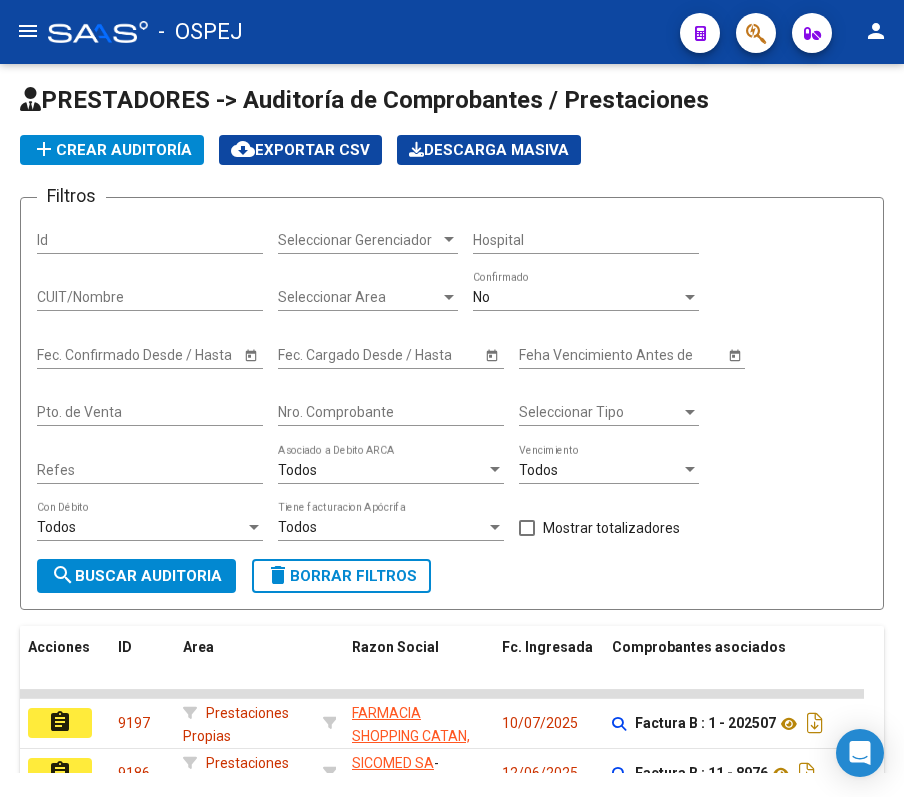 click on "No  Confirmado" 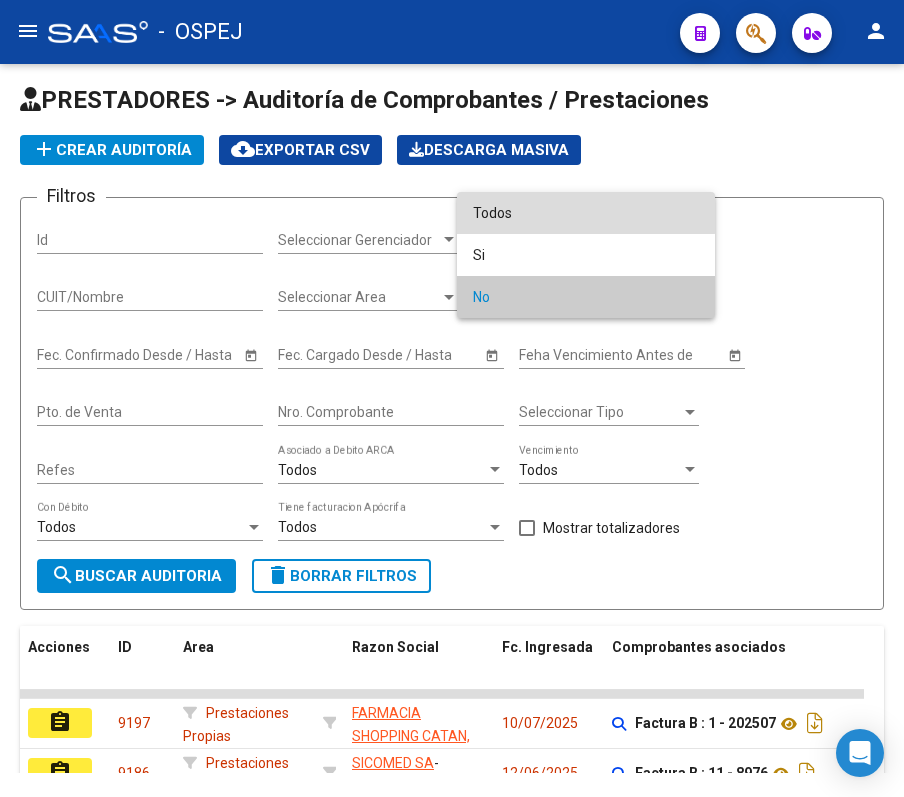 click on "Todos" at bounding box center (586, 213) 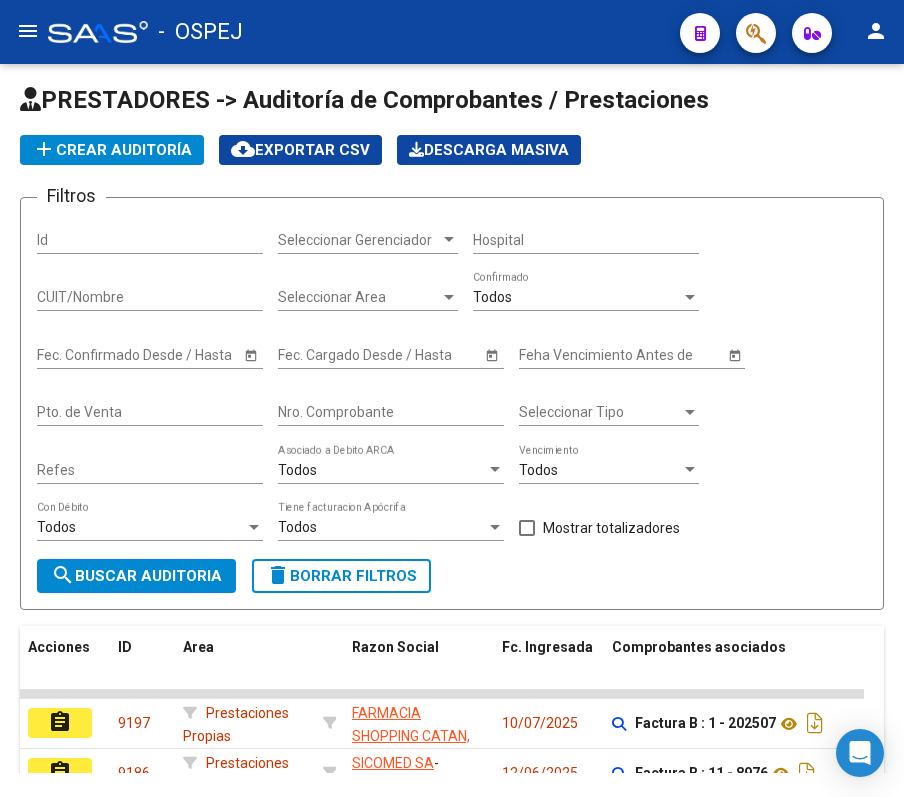 click on "Nro. Comprobante" 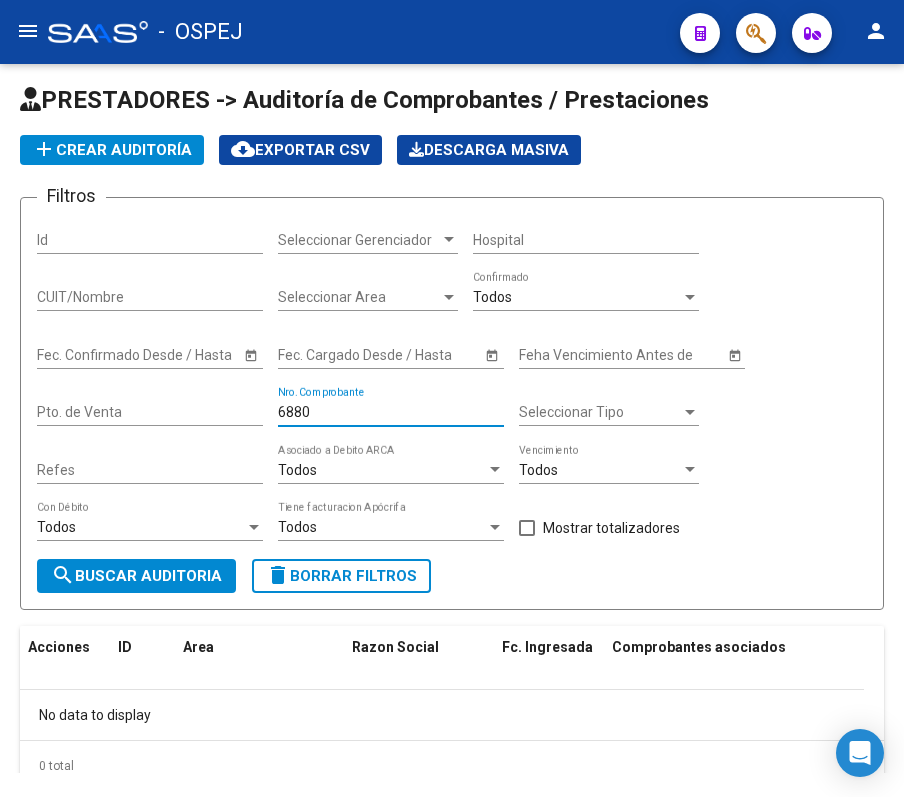 type on "6879" 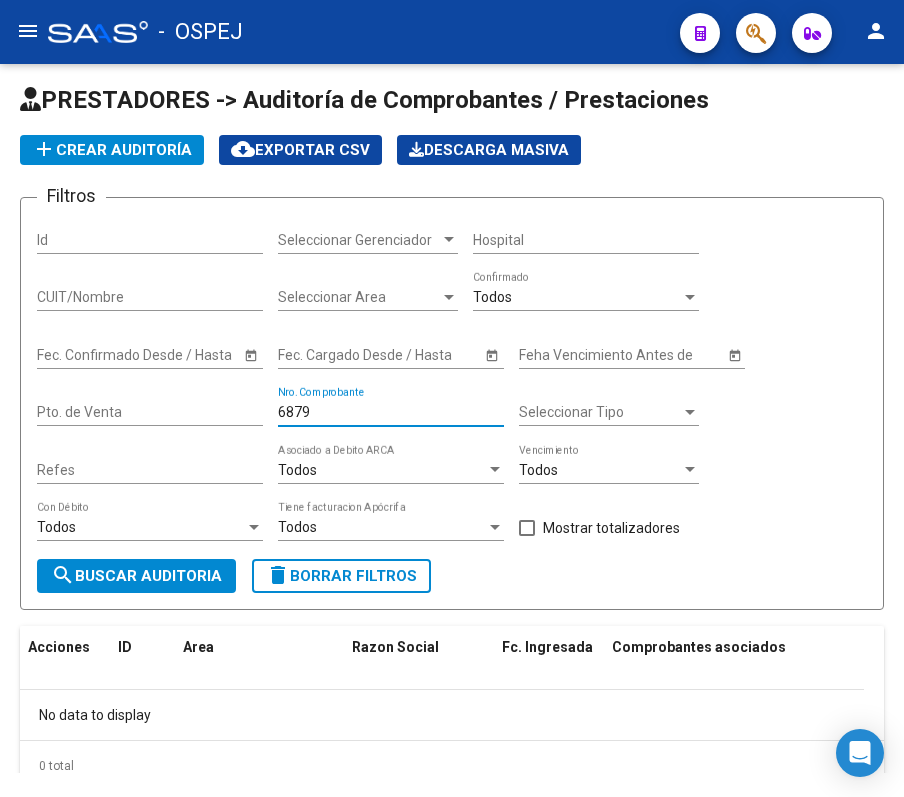 click on "6879" at bounding box center [391, 412] 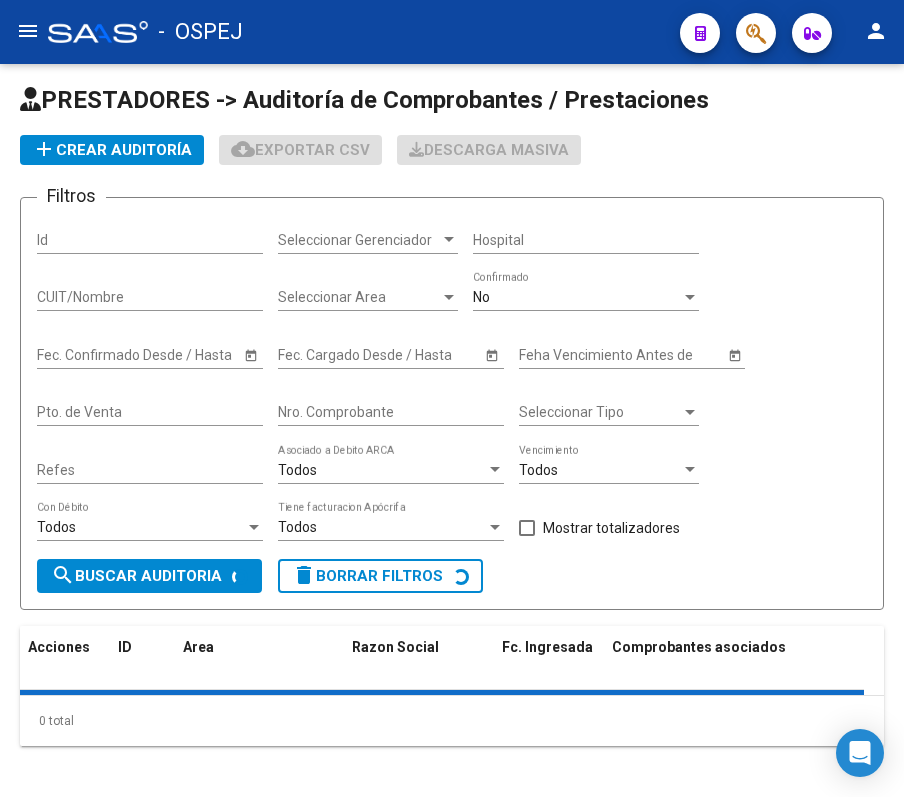 scroll, scrollTop: 0, scrollLeft: 0, axis: both 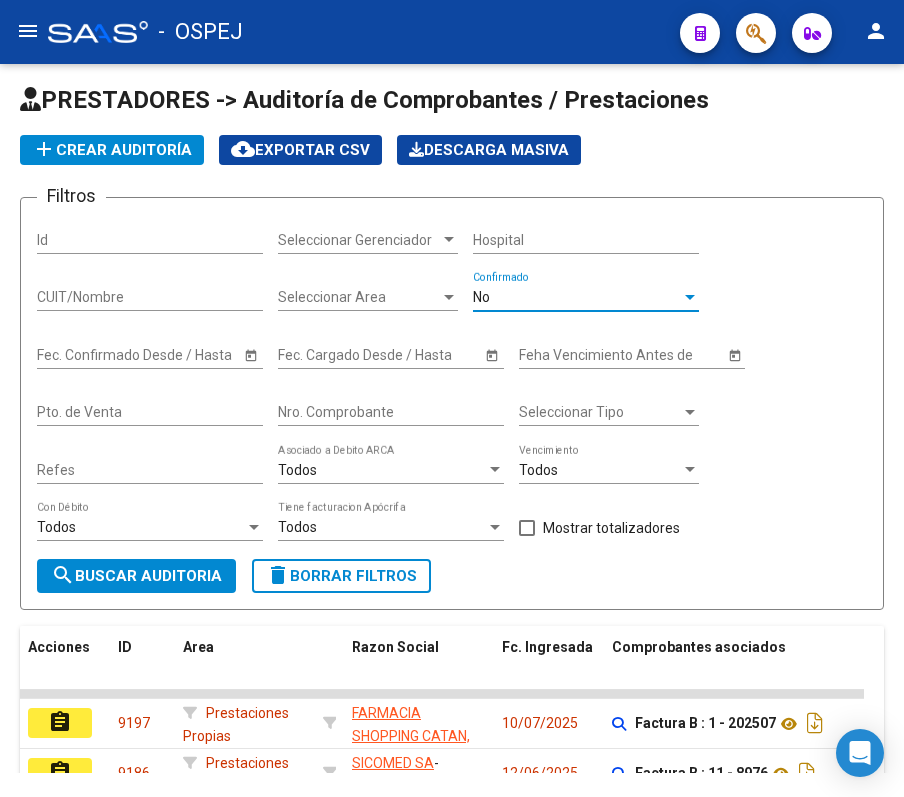 click on "No" at bounding box center (577, 297) 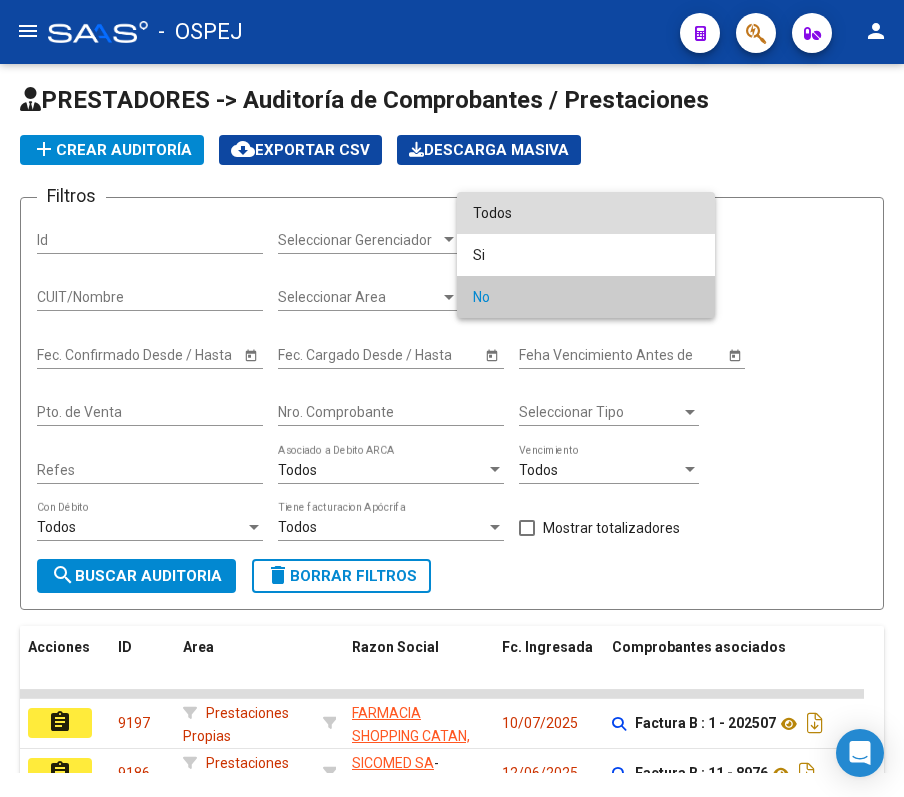 click on "Todos" at bounding box center [586, 213] 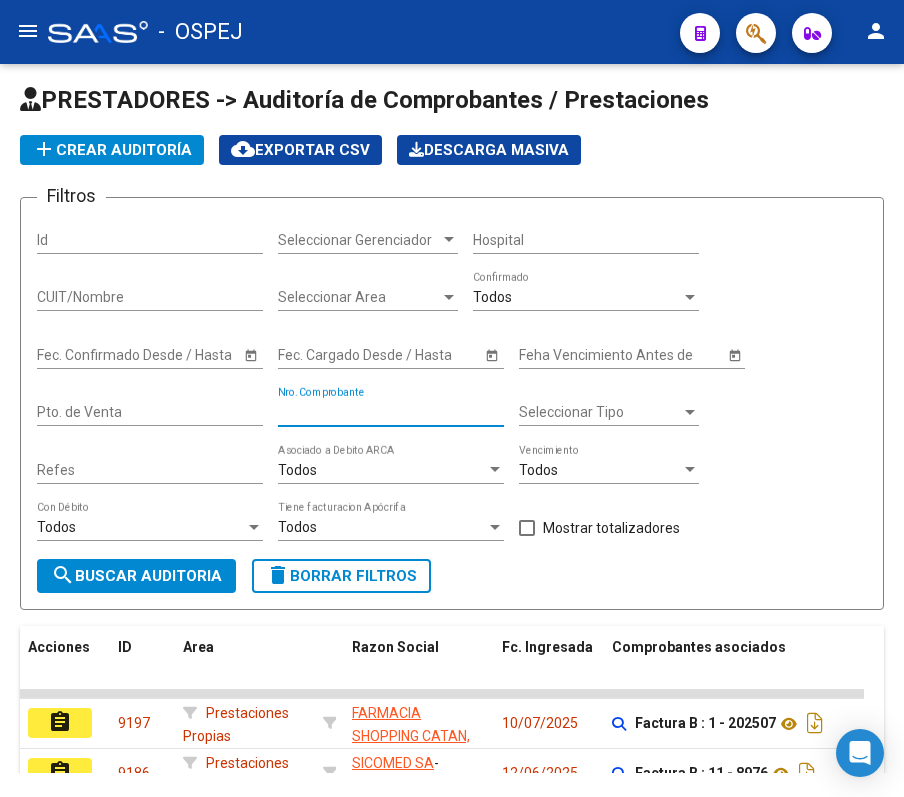 click on "Nro. Comprobante" at bounding box center [391, 412] 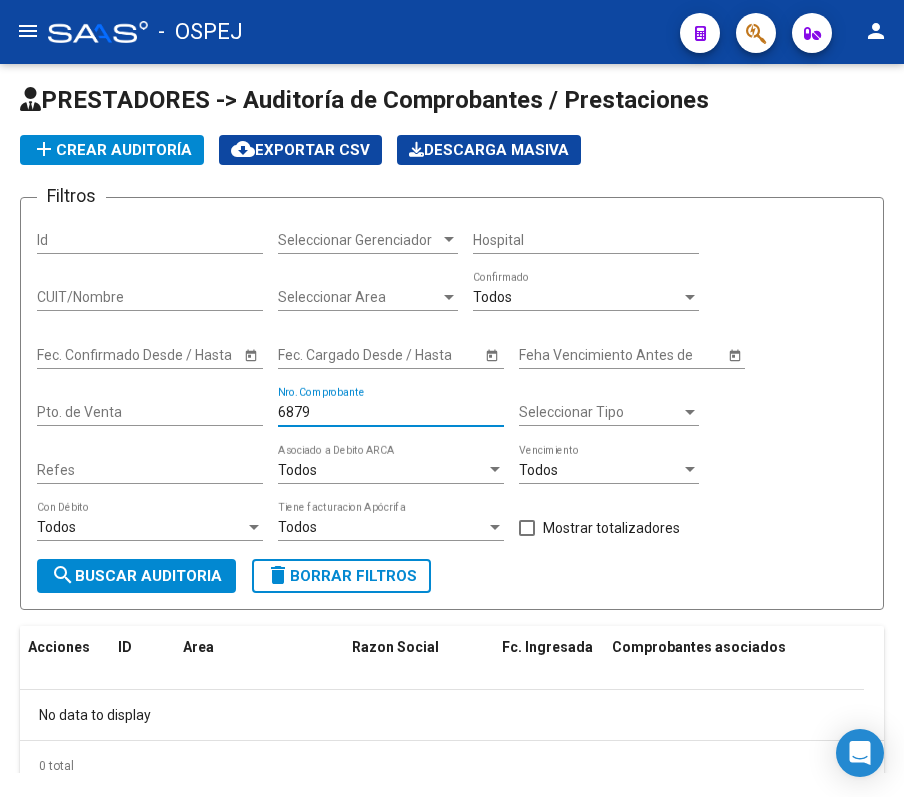 type on "6879" 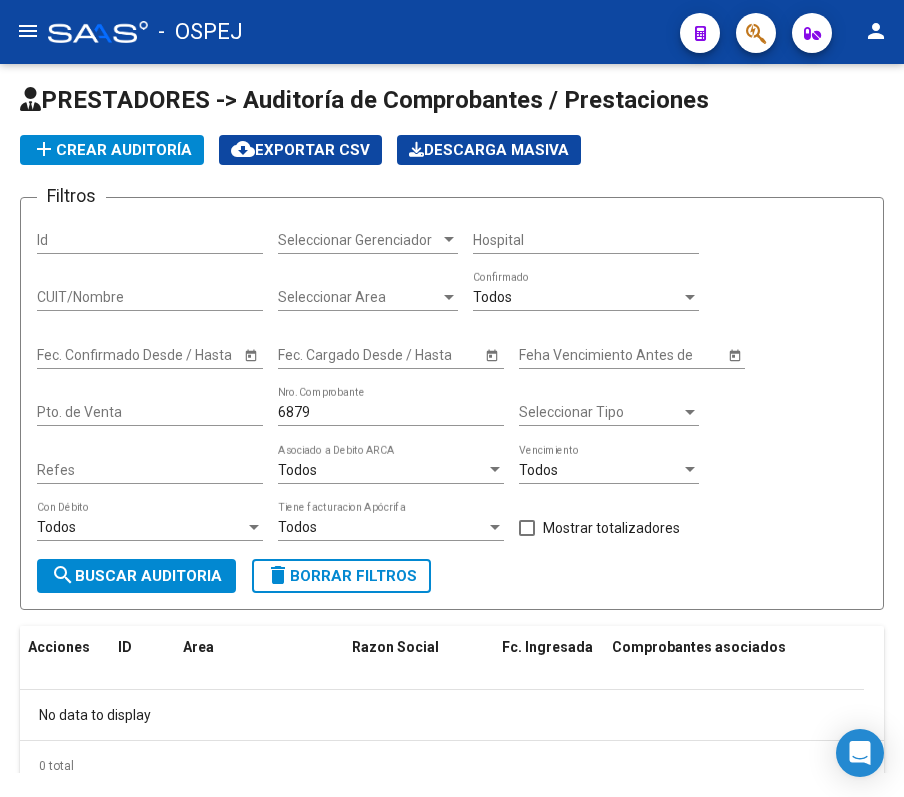click on "PRESTADORES -> Auditoría de Comprobantes / Prestaciones add  Crear Auditoría
cloud_download  Exportar CSV   Descarga Masiva
Filtros Id Seleccionar Gerenciador Seleccionar Gerenciador Hospital CUIT/Nombre Seleccionar Area Seleccionar Area Todos  Confirmado Start date – Fec. Confirmado Desde / Hasta Start date – Fec. Cargado Desde / Hasta Feha Vencimiento Antes de Pto. de Venta 6879 Nro. Comprobante Seleccionar Tipo Seleccionar Tipo Refes Todos  Asociado a Debito ARCA Todos  Vencimiento Todos  Con Débito Todos  Tiene facturacion Apócrifa    Mostrar totalizadores search  Buscar Auditoria  delete  Borrar Filtros  Acciones ID Area Razon Social Fc. Ingresada Comprobantes asociados Imputado Gerenciador Importe Aprobado Importe Debitado Importe Comprobantes Vencimiento FC Creado Usuario Confirmado Por Comentario Vencimiento Auditoría Auditoría externa creada Período Imputado Fecha Debitado x ARCA Monto Debitado x ARCA No data to display  0 total   1" 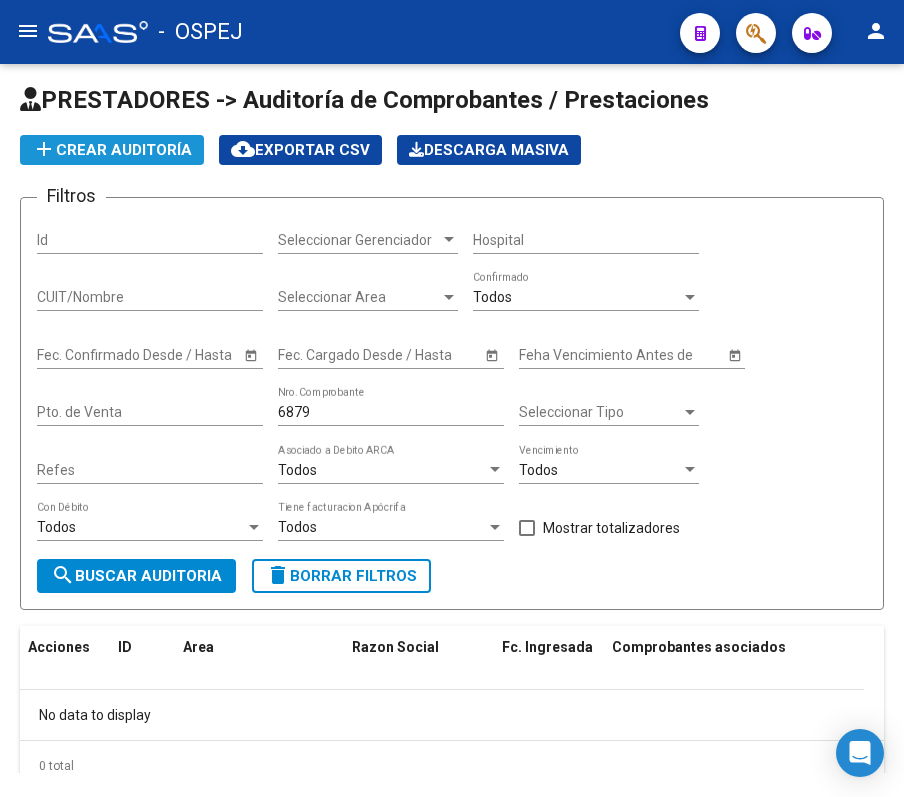 click on "add  Crear Auditoría" 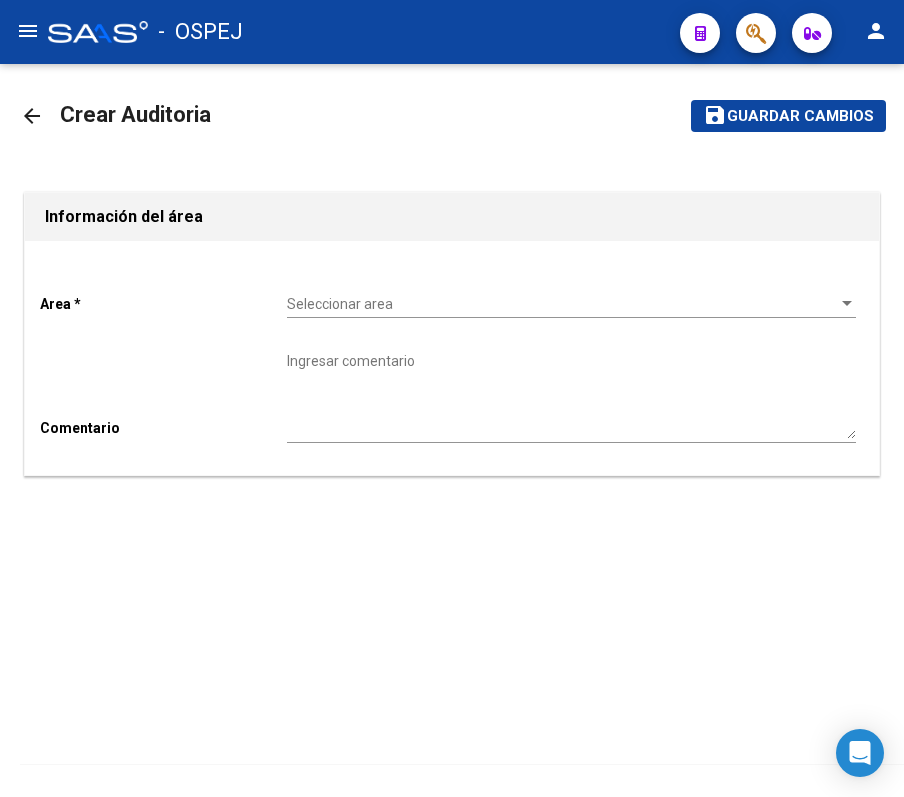 click on "Seleccionar area Seleccionar area" 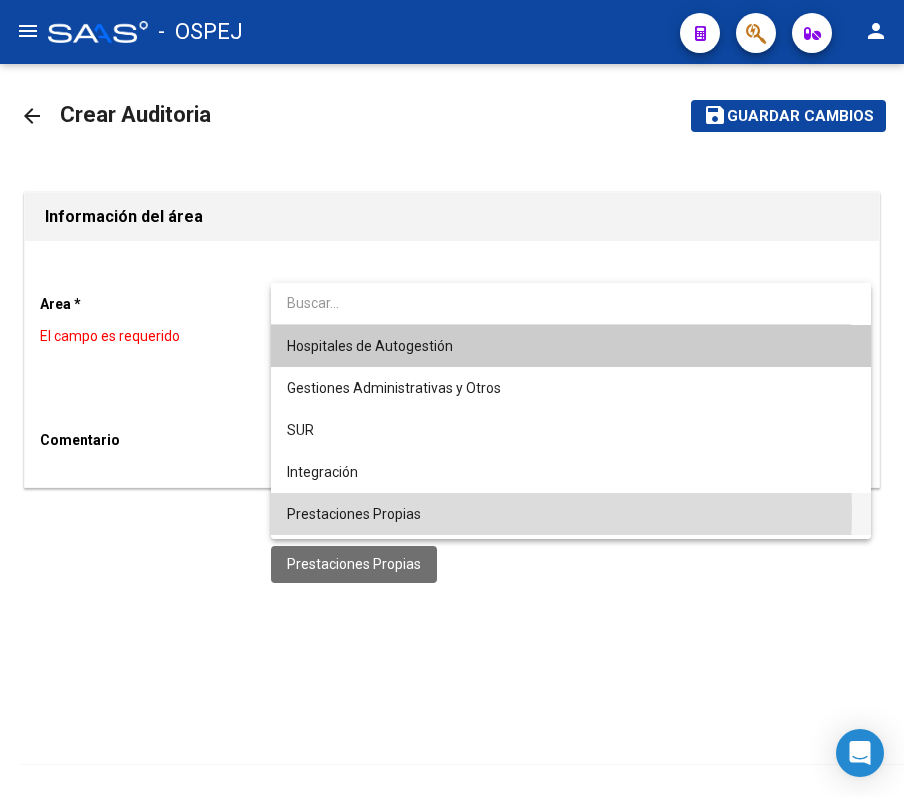click on "Prestaciones Propias" at bounding box center [354, 514] 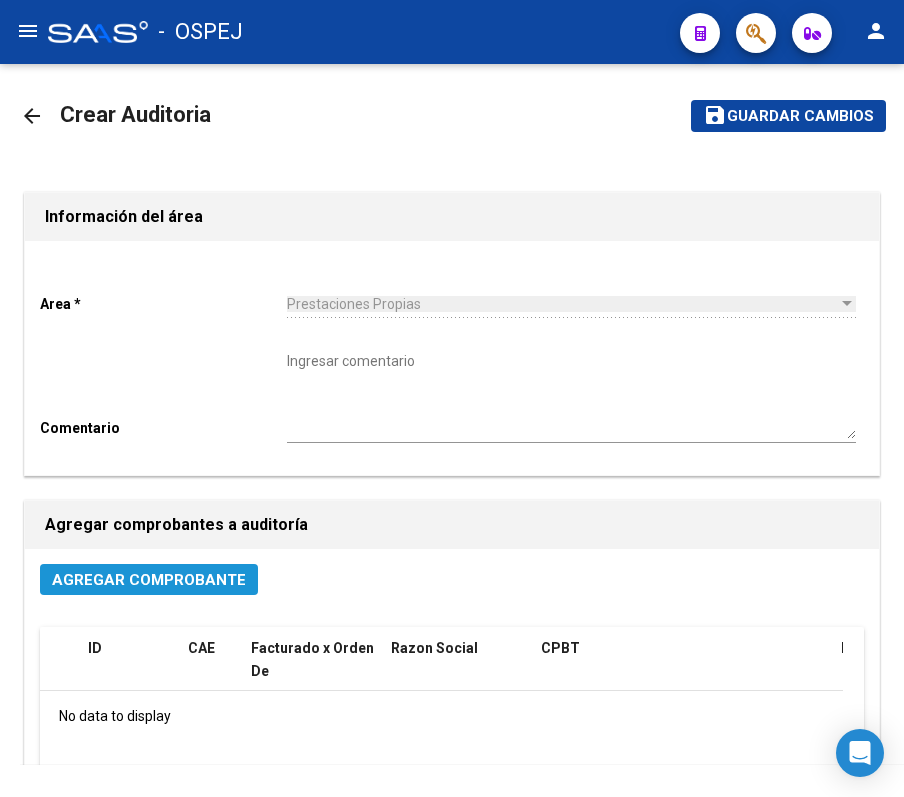click on "Agregar Comprobante" 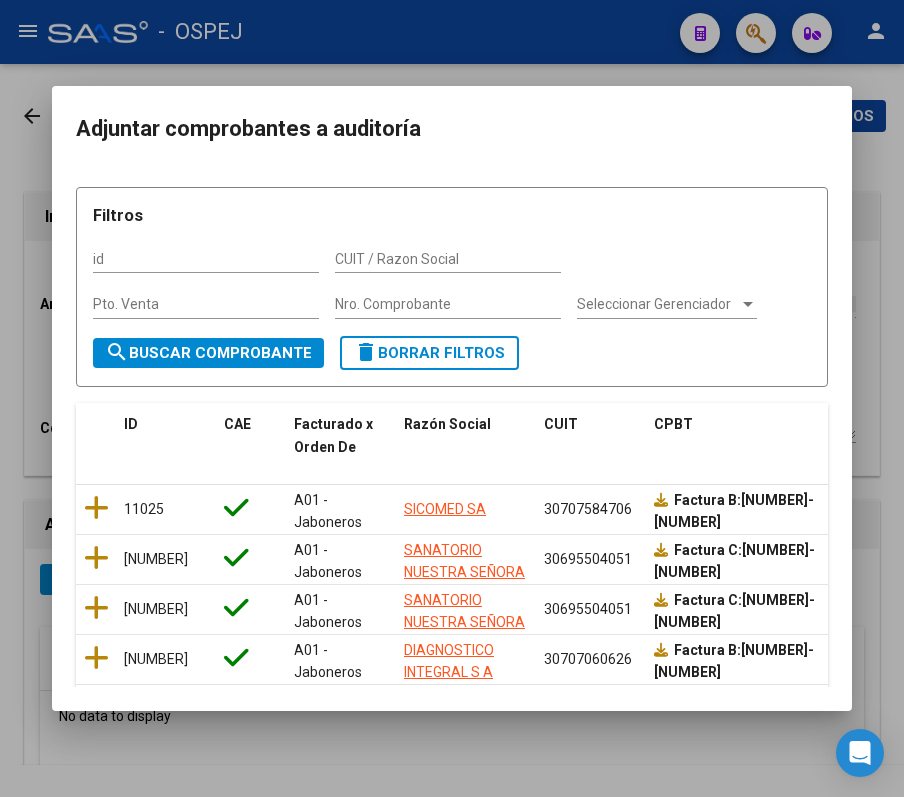 drag, startPoint x: 829, startPoint y: 317, endPoint x: 830, endPoint y: 356, distance: 39.012817 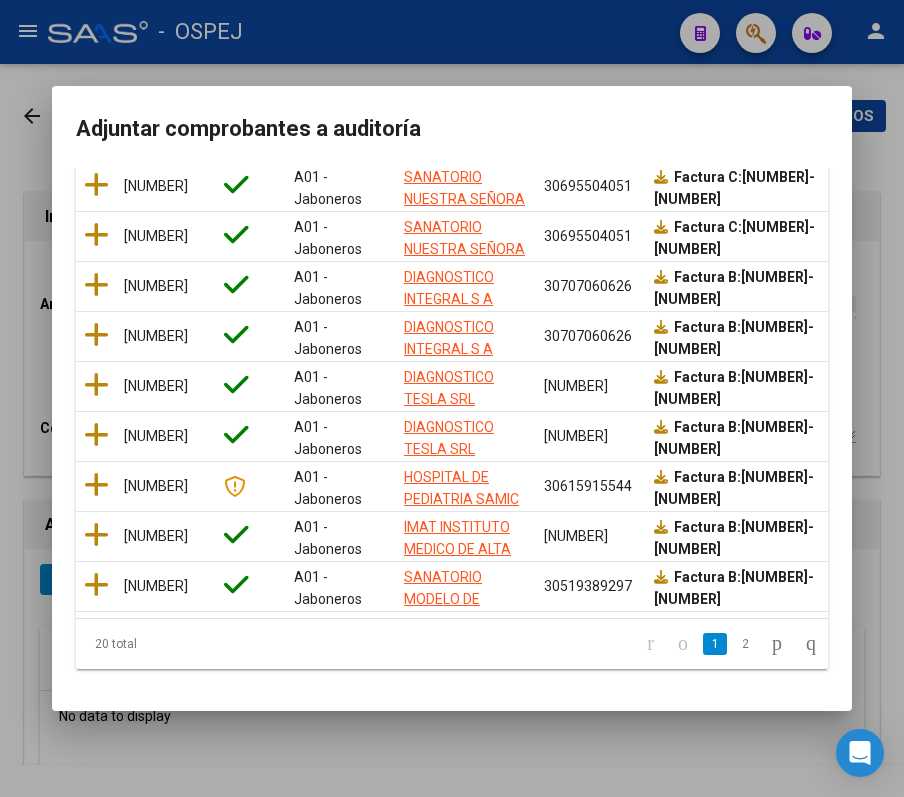 scroll, scrollTop: 378, scrollLeft: 0, axis: vertical 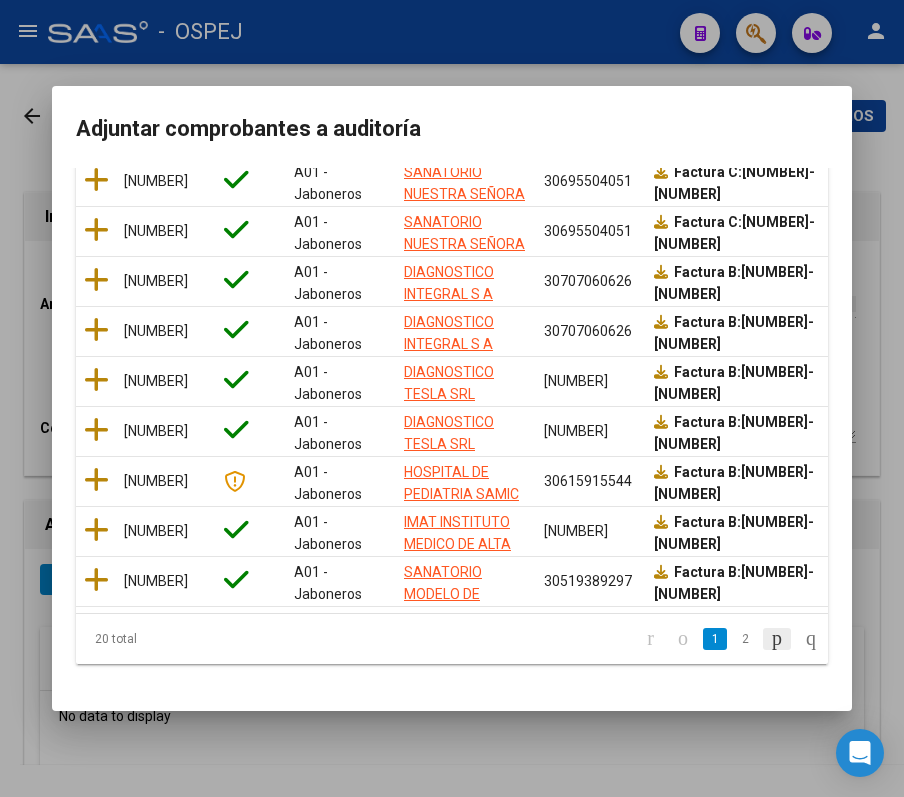 click 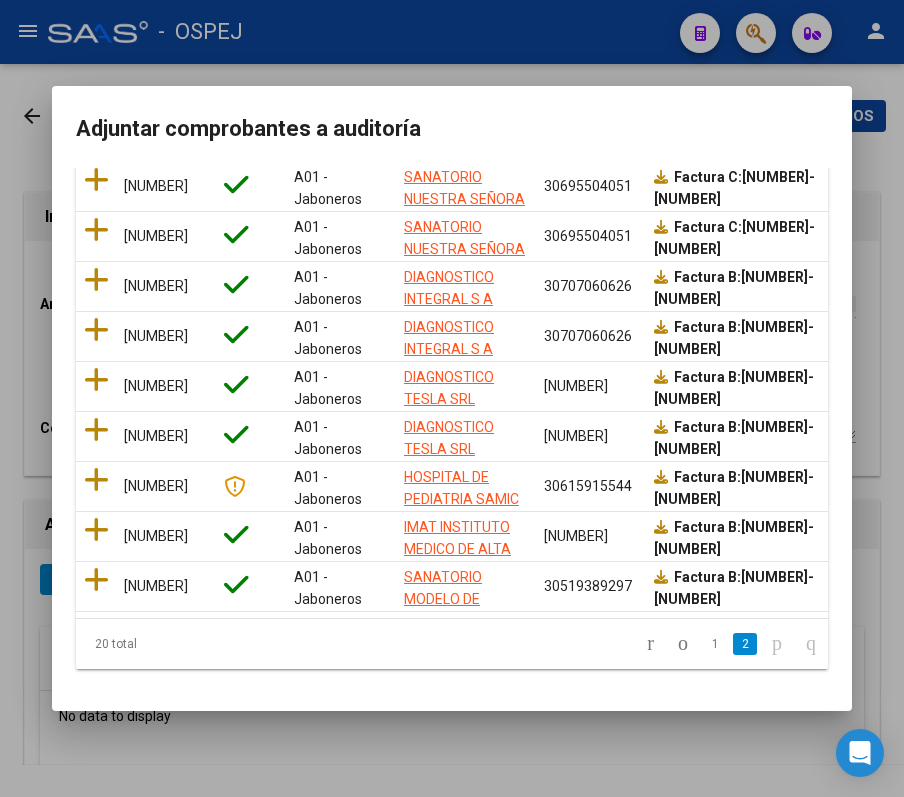 scroll, scrollTop: 384, scrollLeft: 0, axis: vertical 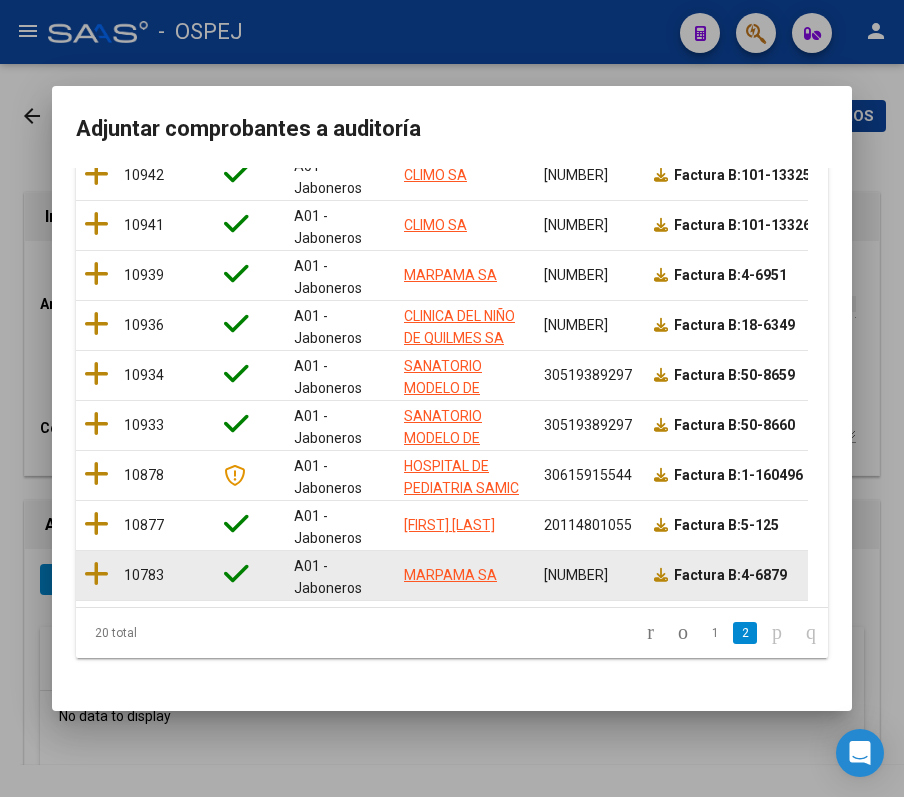 click 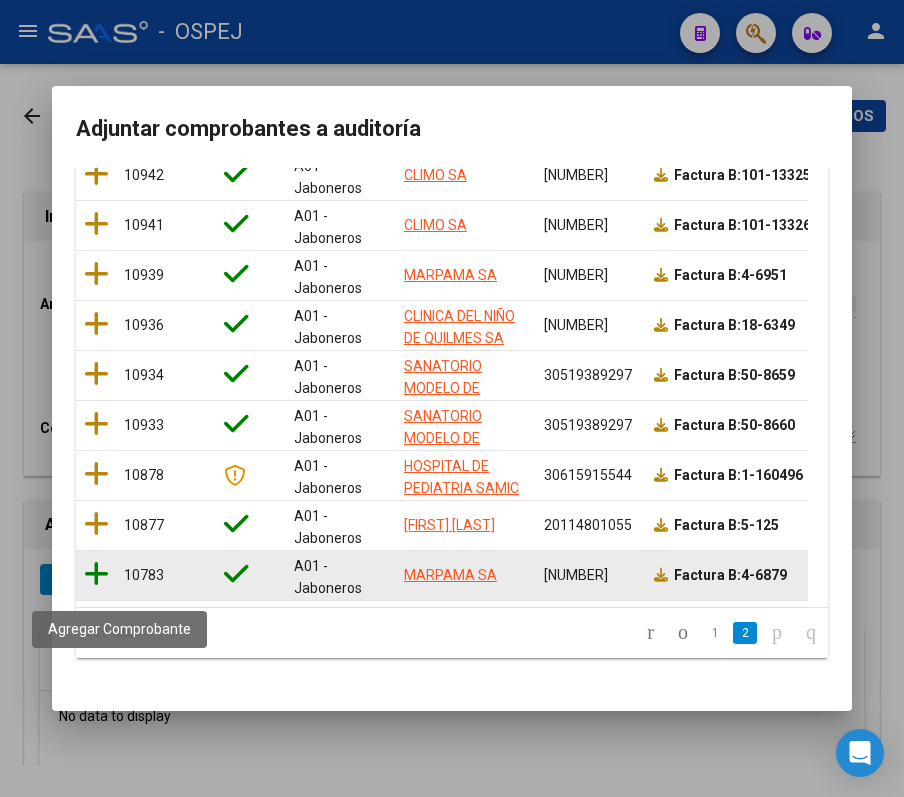 click 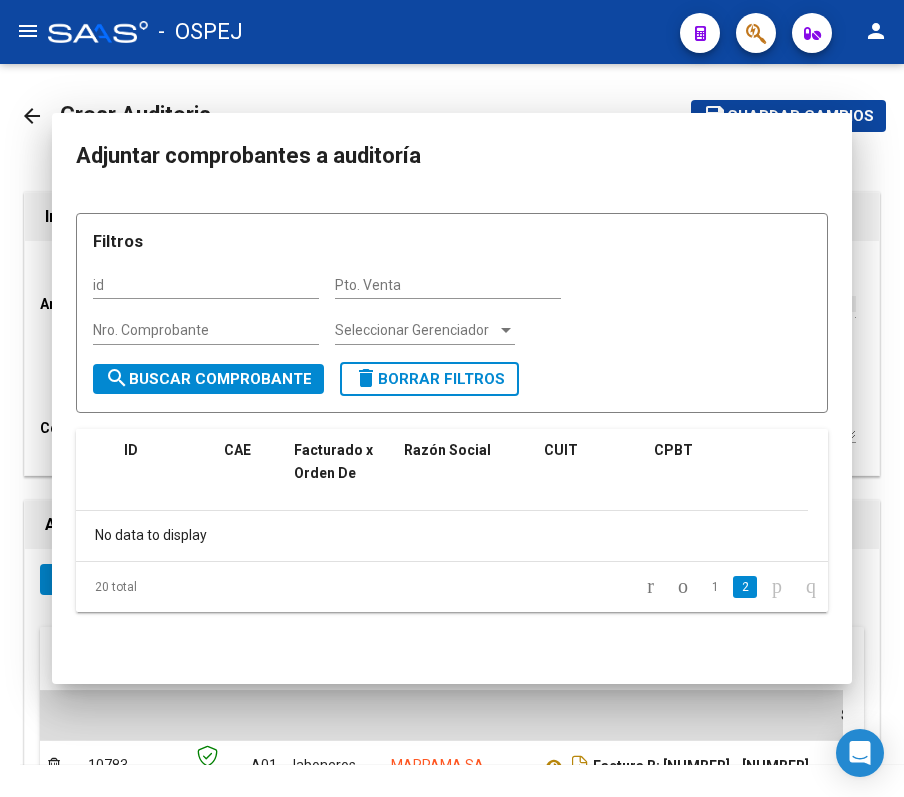 scroll, scrollTop: 0, scrollLeft: 0, axis: both 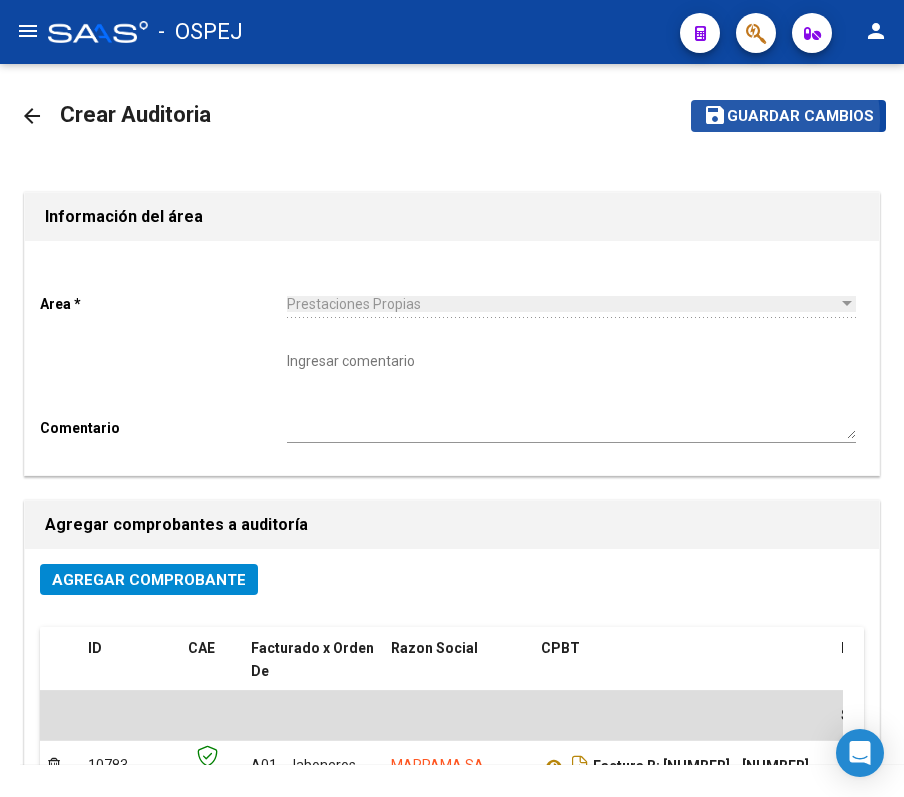click on "Guardar cambios" 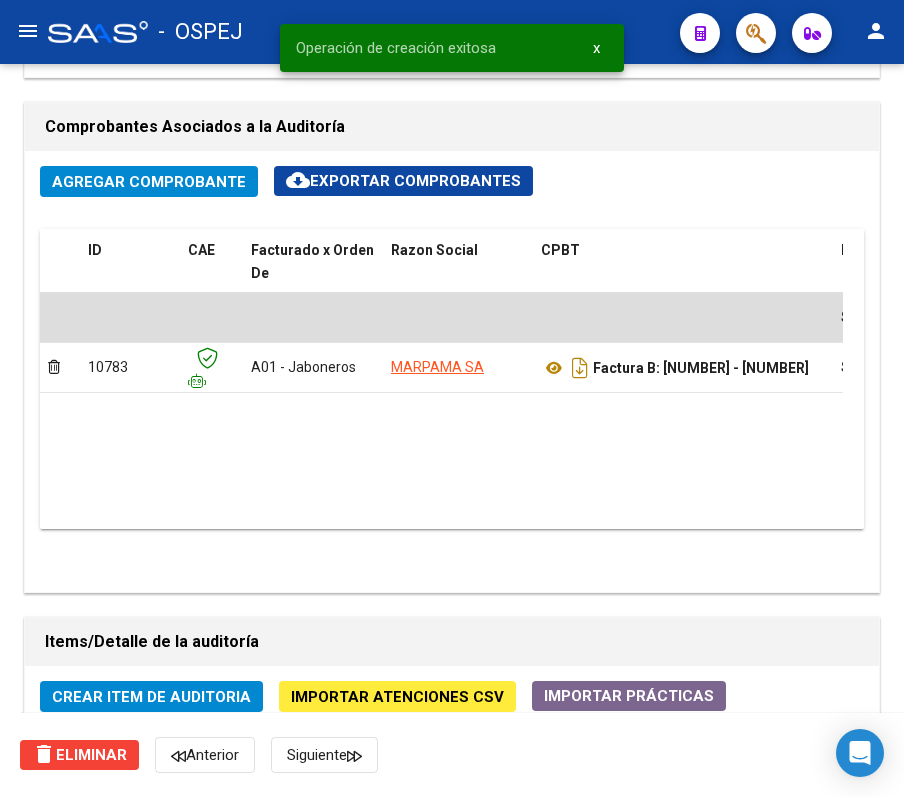 scroll, scrollTop: 914, scrollLeft: 0, axis: vertical 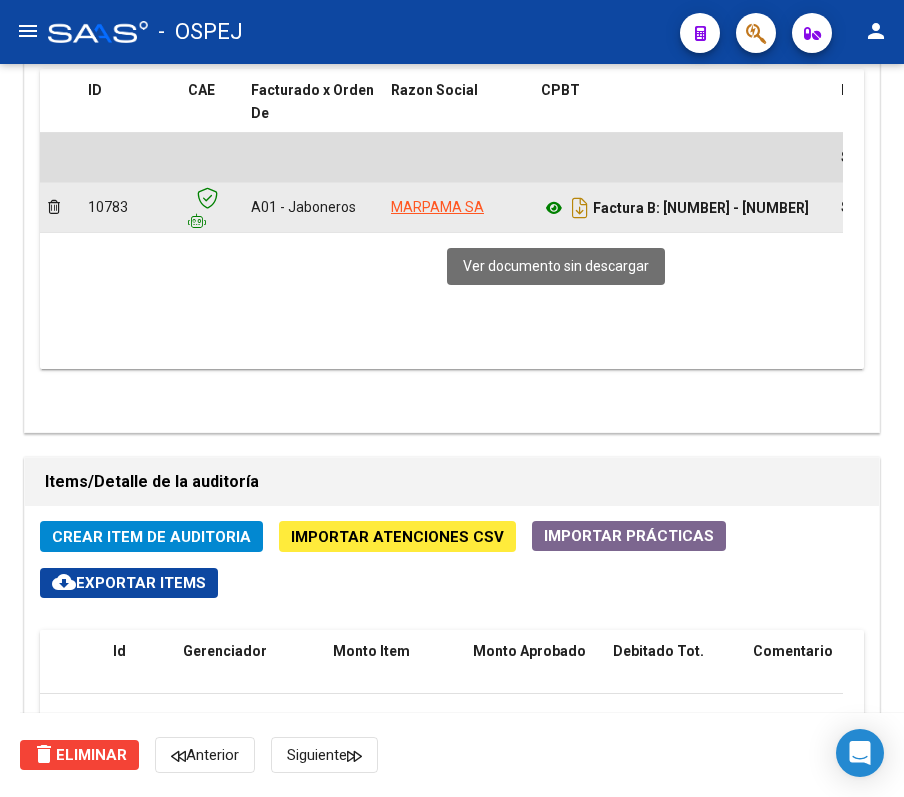 click 